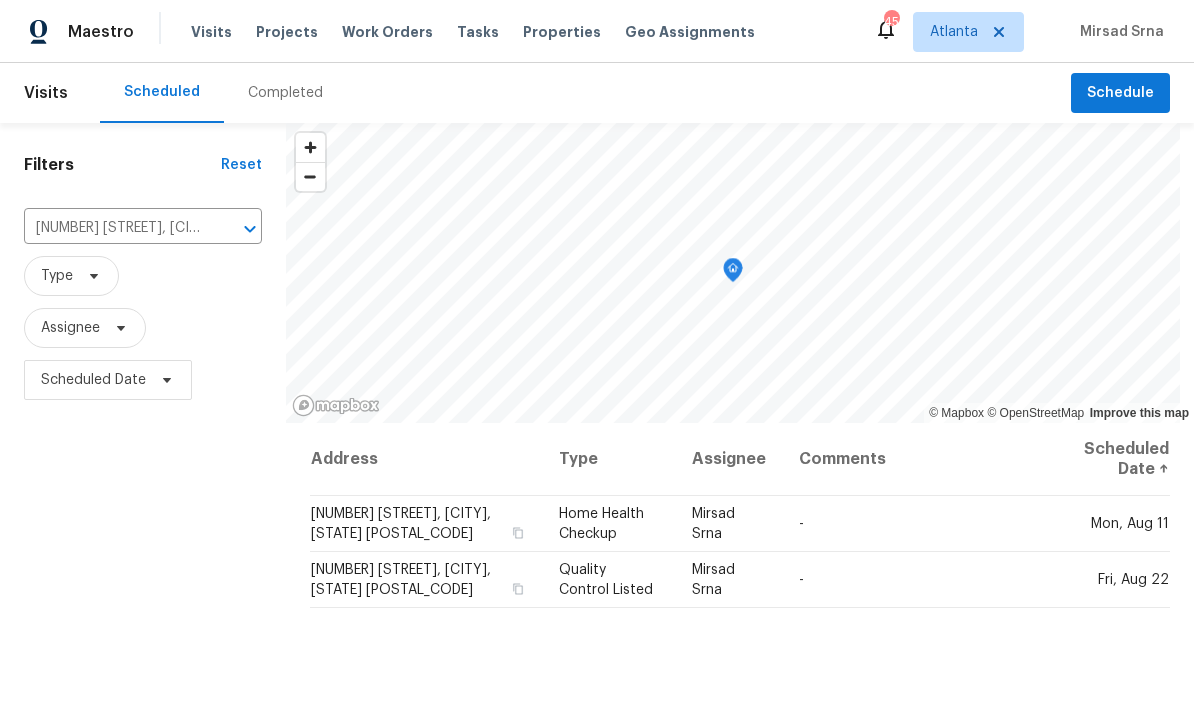 scroll, scrollTop: 0, scrollLeft: 0, axis: both 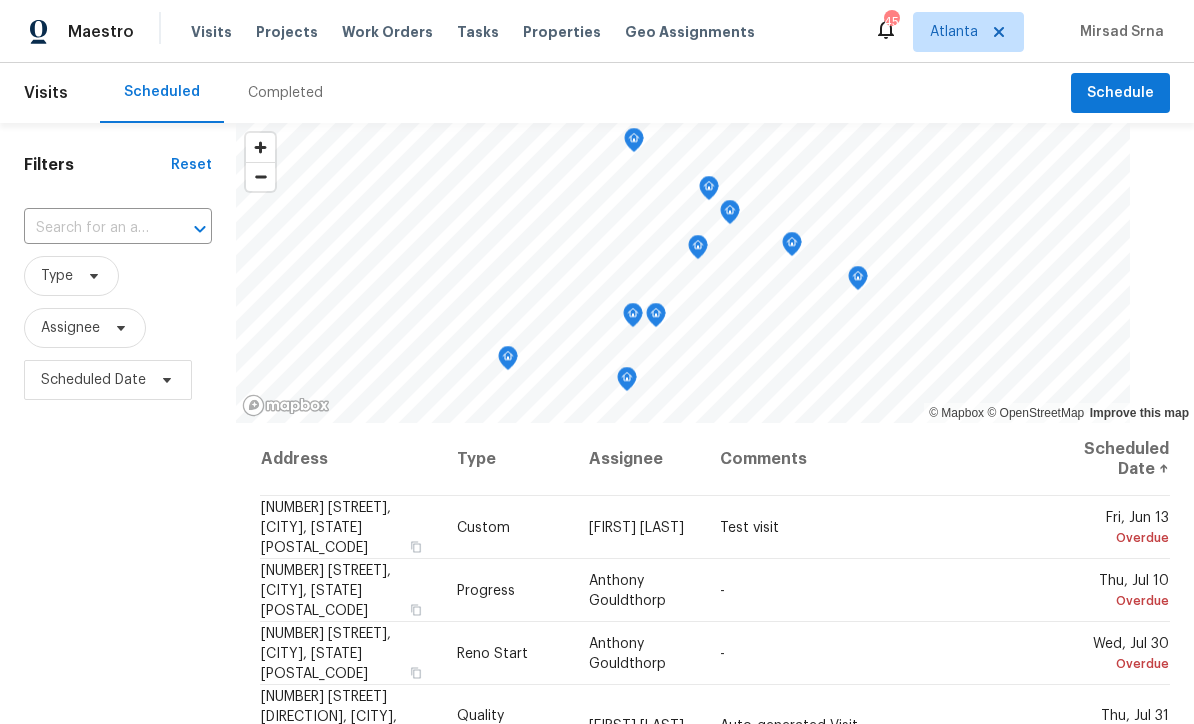 click at bounding box center [90, 228] 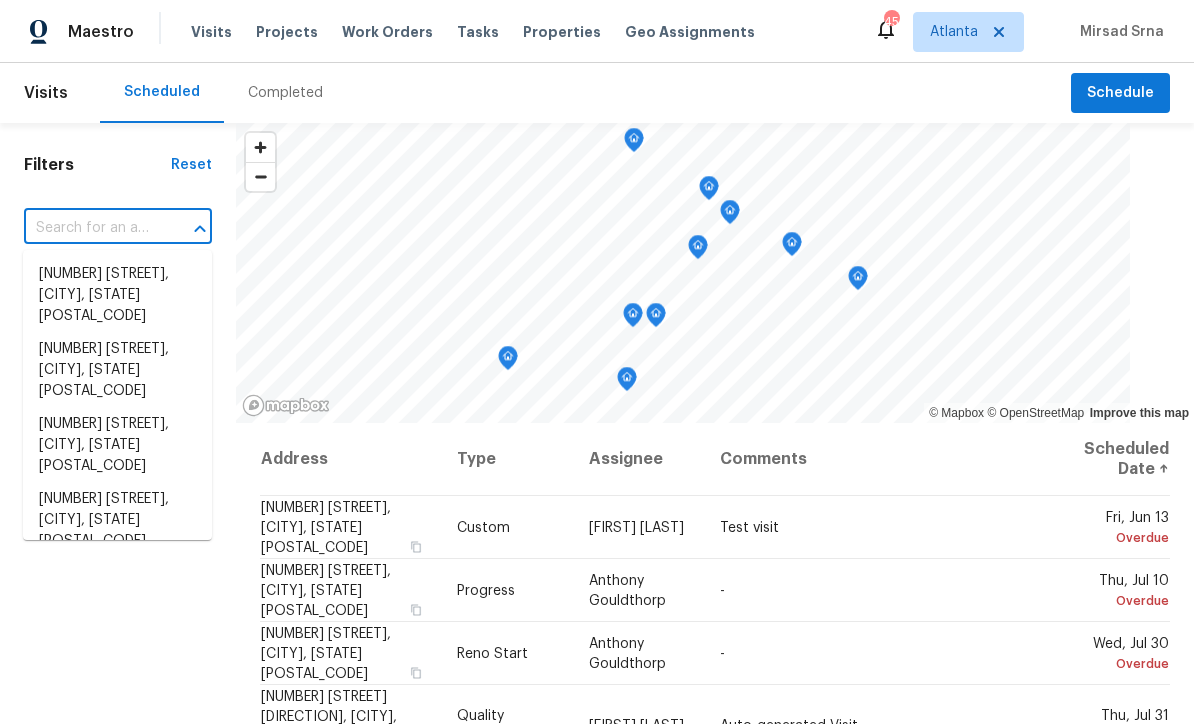 click at bounding box center [90, 228] 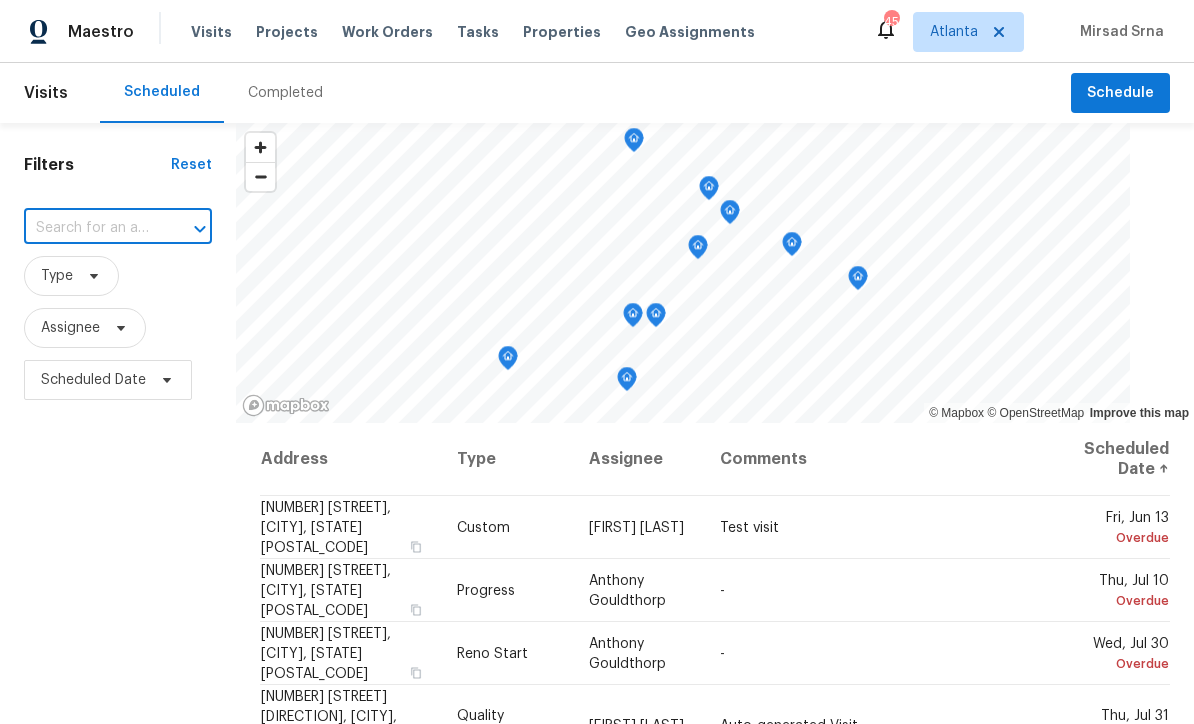paste on "305 Crest Pointe S, Bremen, GA 30110" 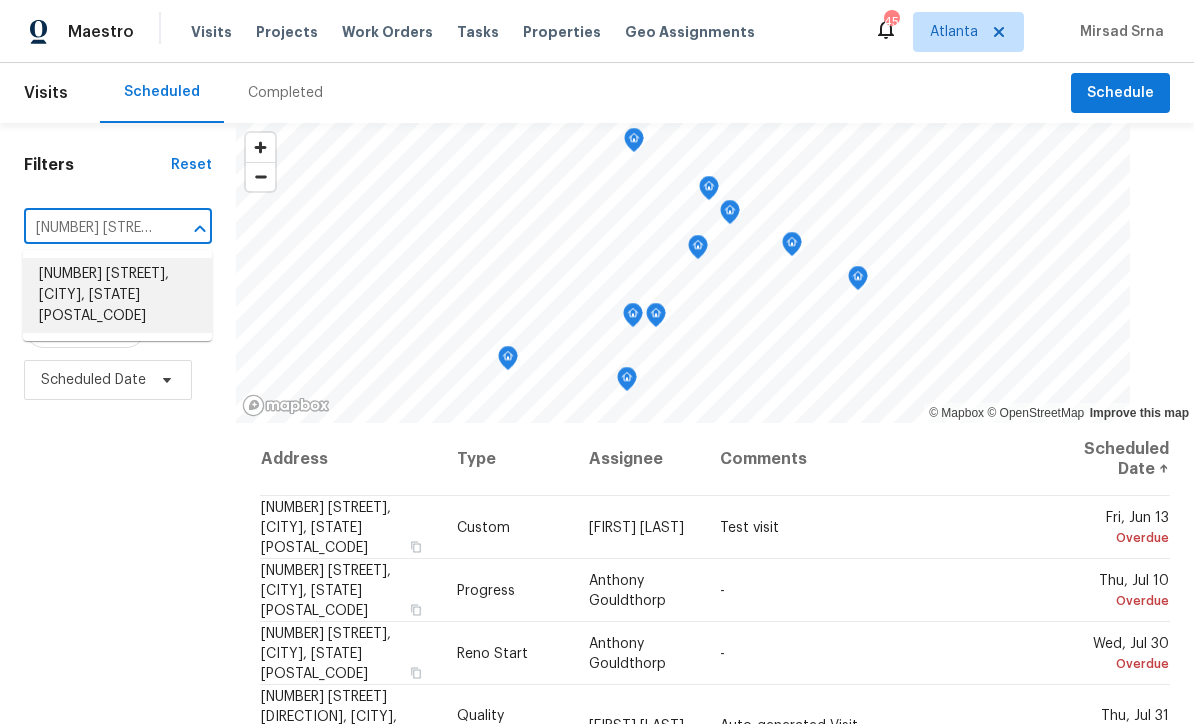 click on "305 Crest Pointe S, Bremen, GA 30110" at bounding box center (117, 295) 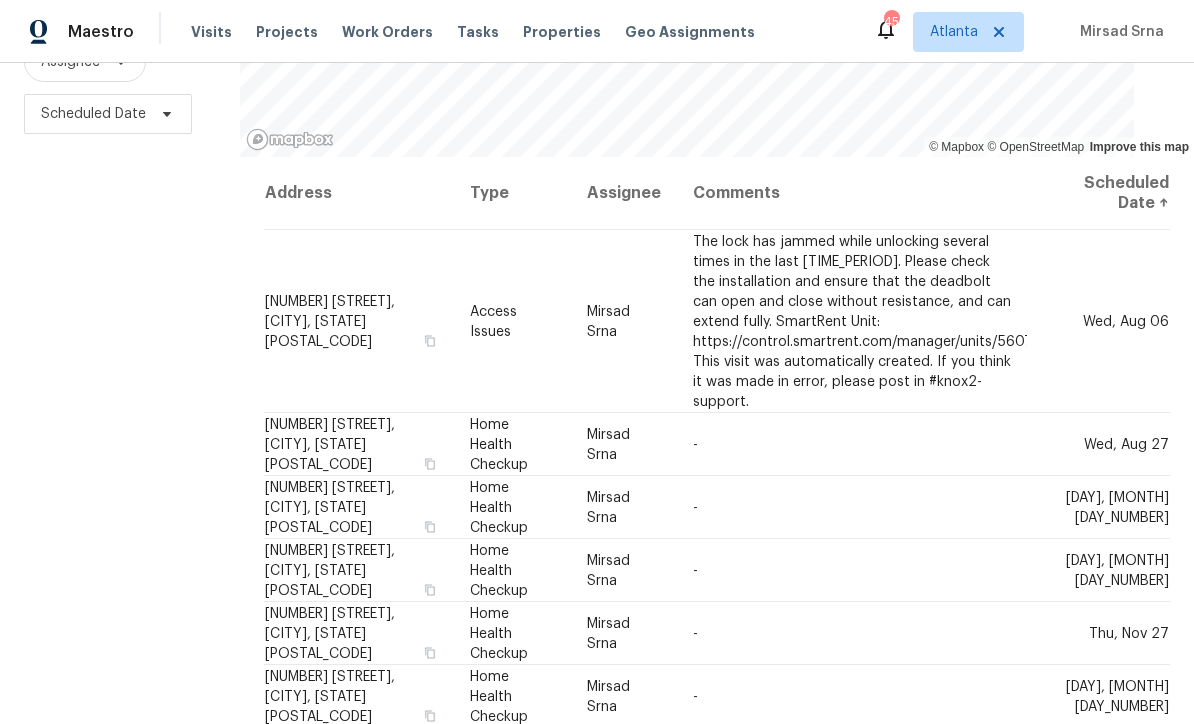 scroll, scrollTop: 265, scrollLeft: 0, axis: vertical 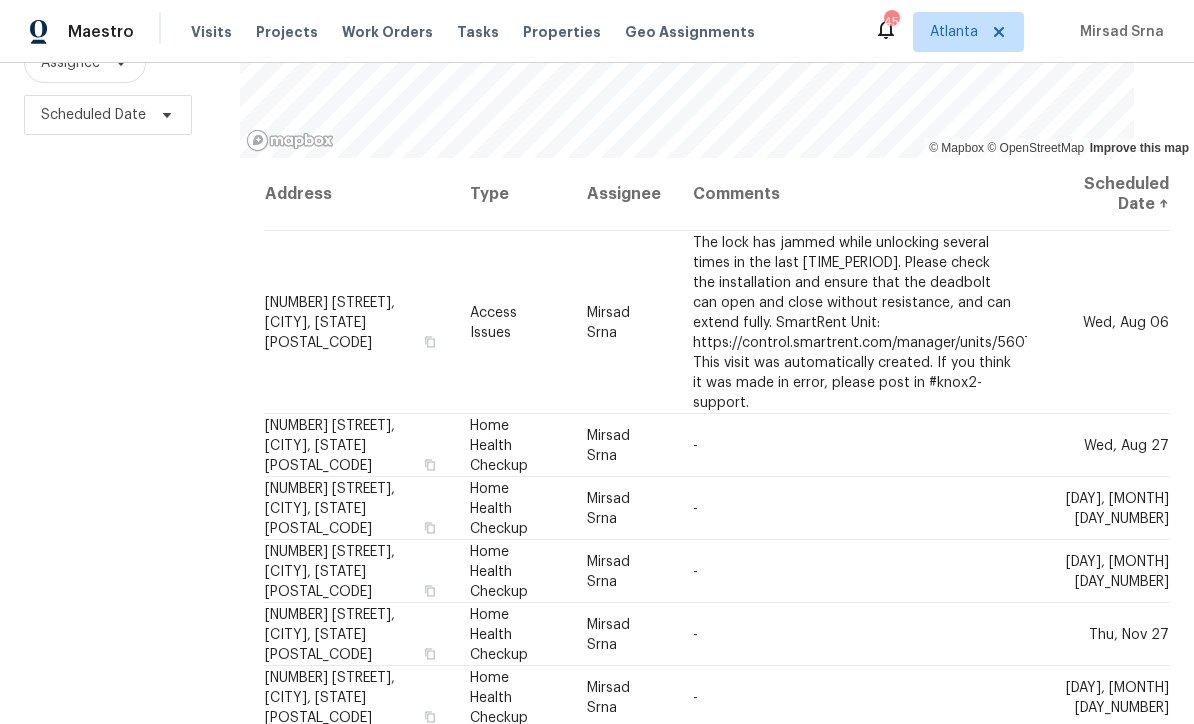 click 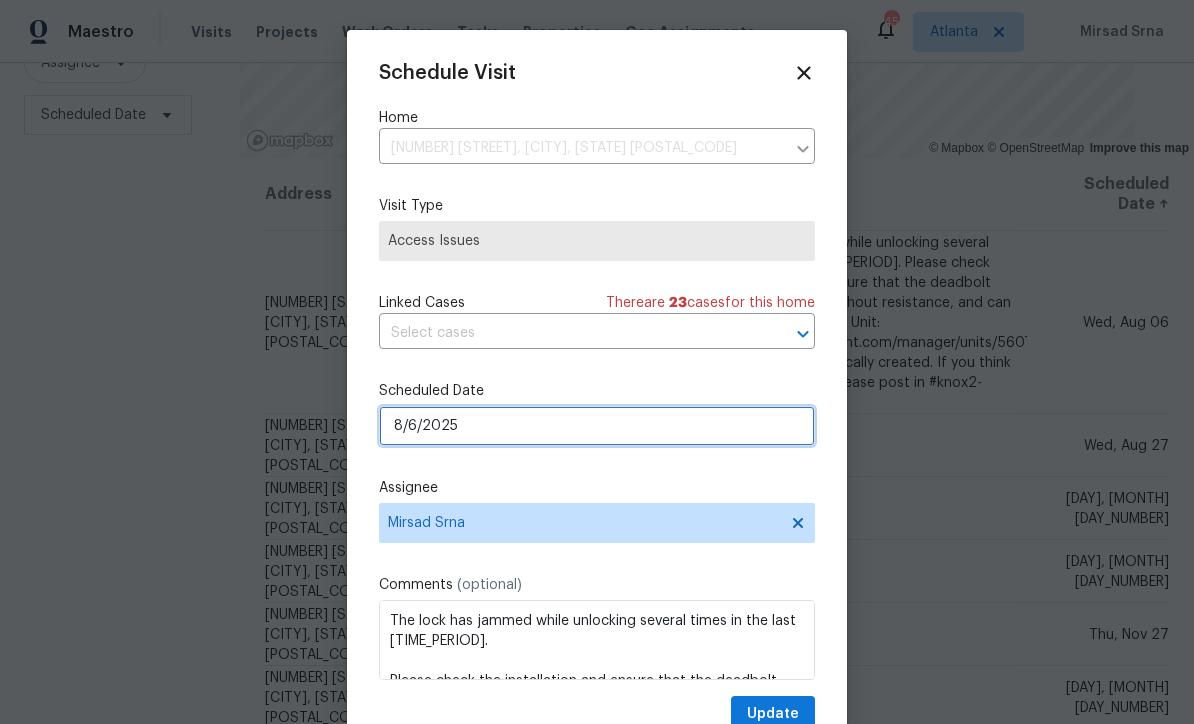click on "8/6/2025" at bounding box center (597, 426) 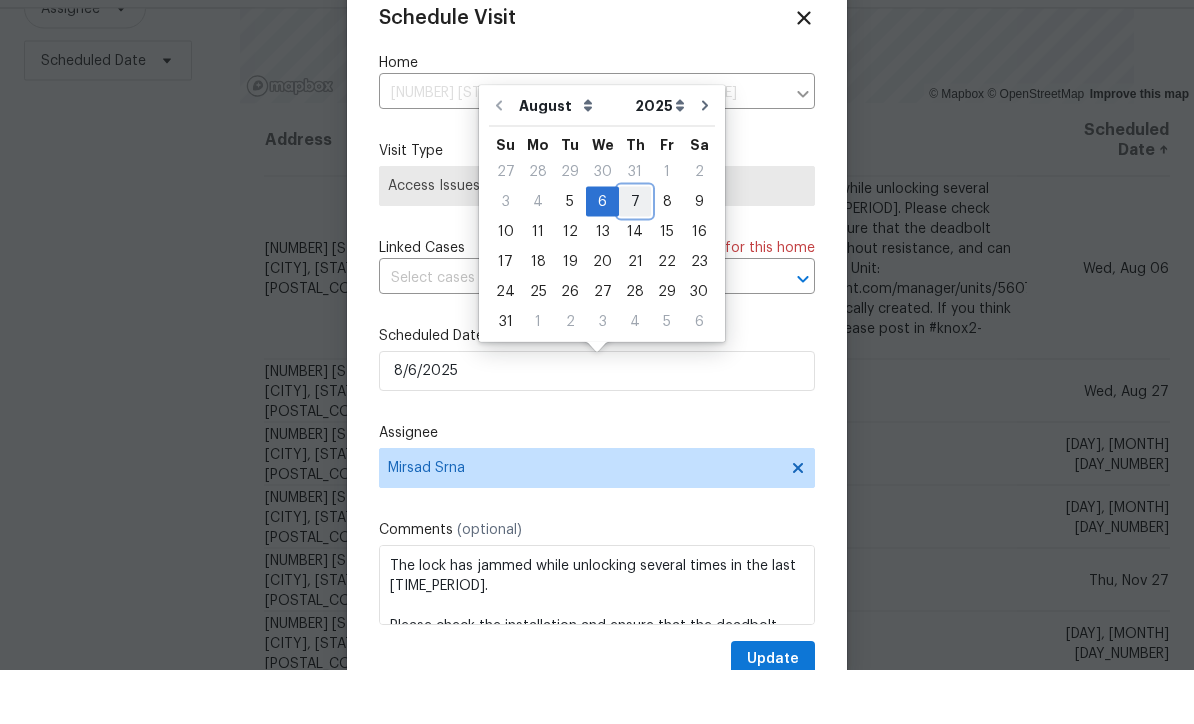 click on "7" at bounding box center (635, 256) 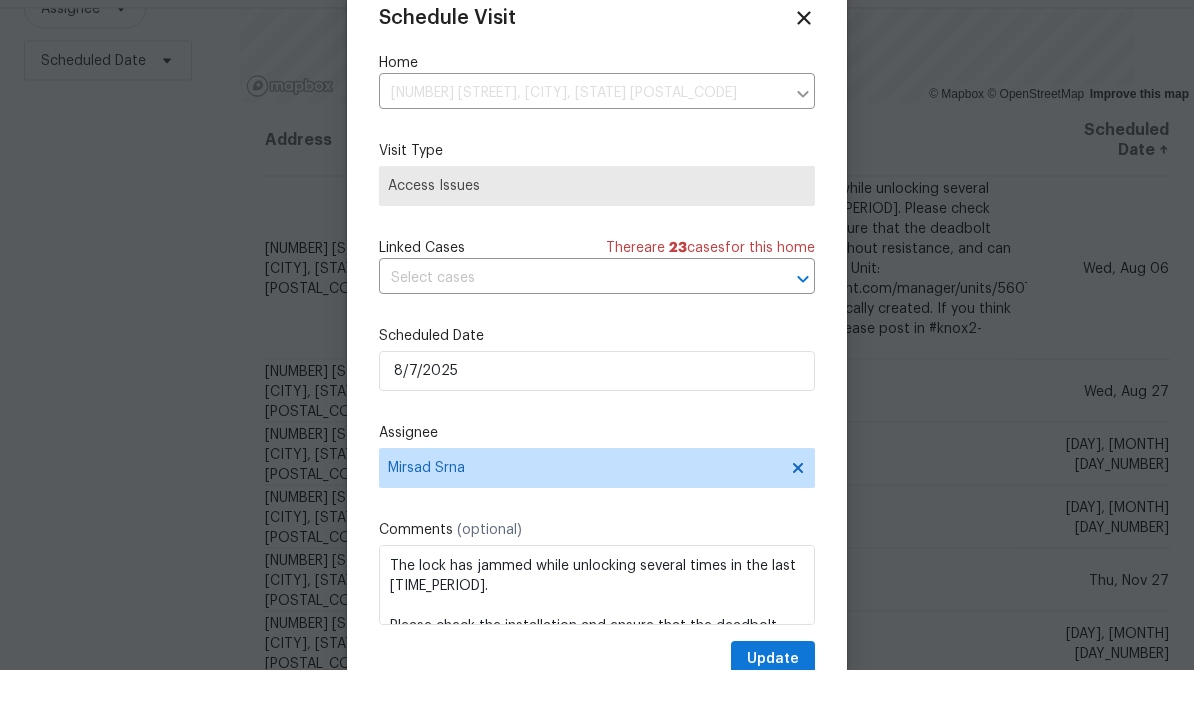 scroll, scrollTop: 55, scrollLeft: 0, axis: vertical 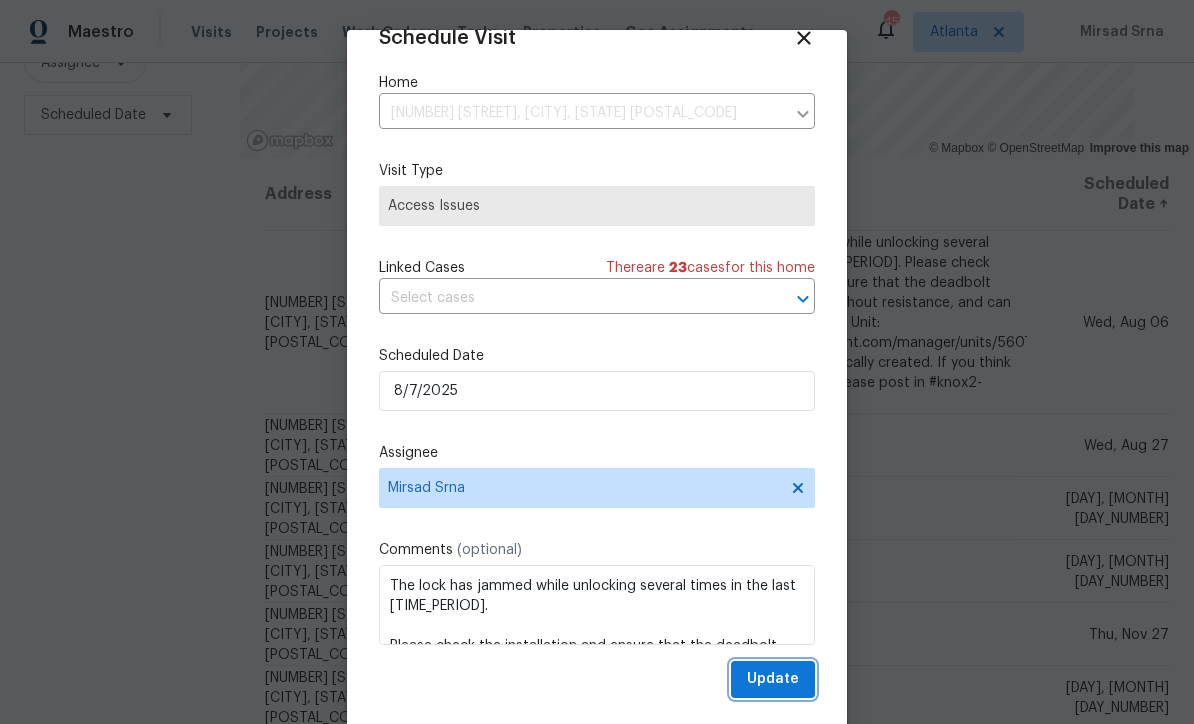 click on "Update" at bounding box center [773, 679] 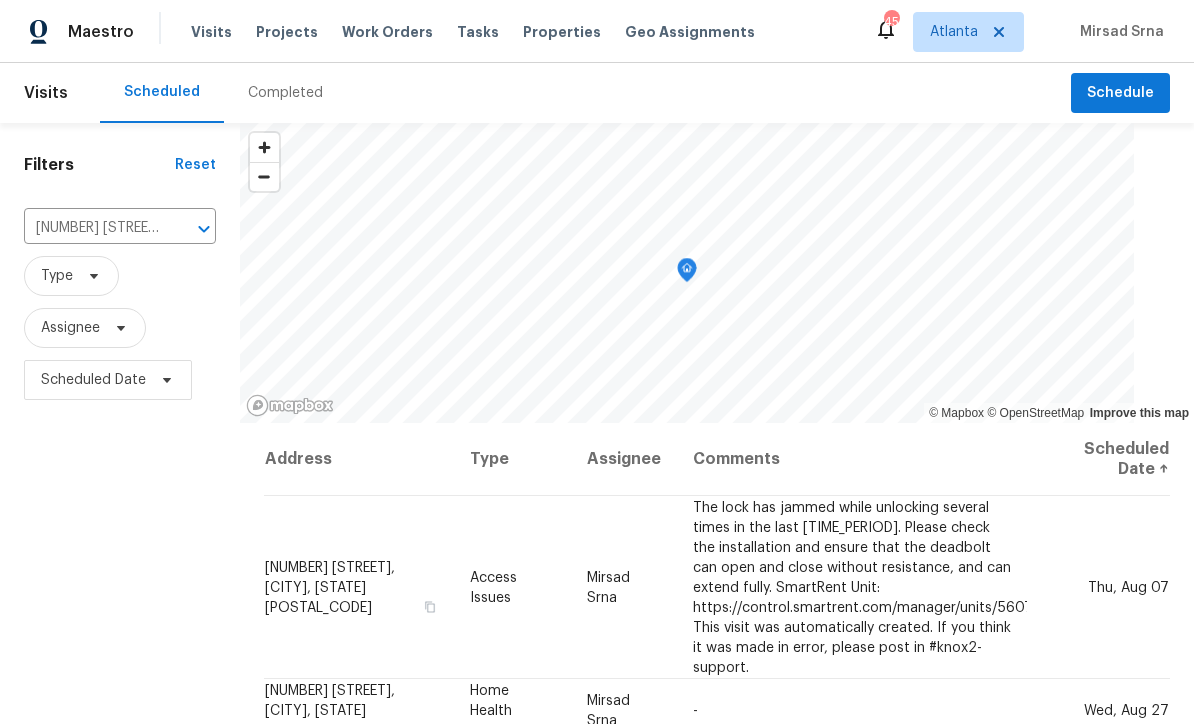 scroll, scrollTop: 0, scrollLeft: 0, axis: both 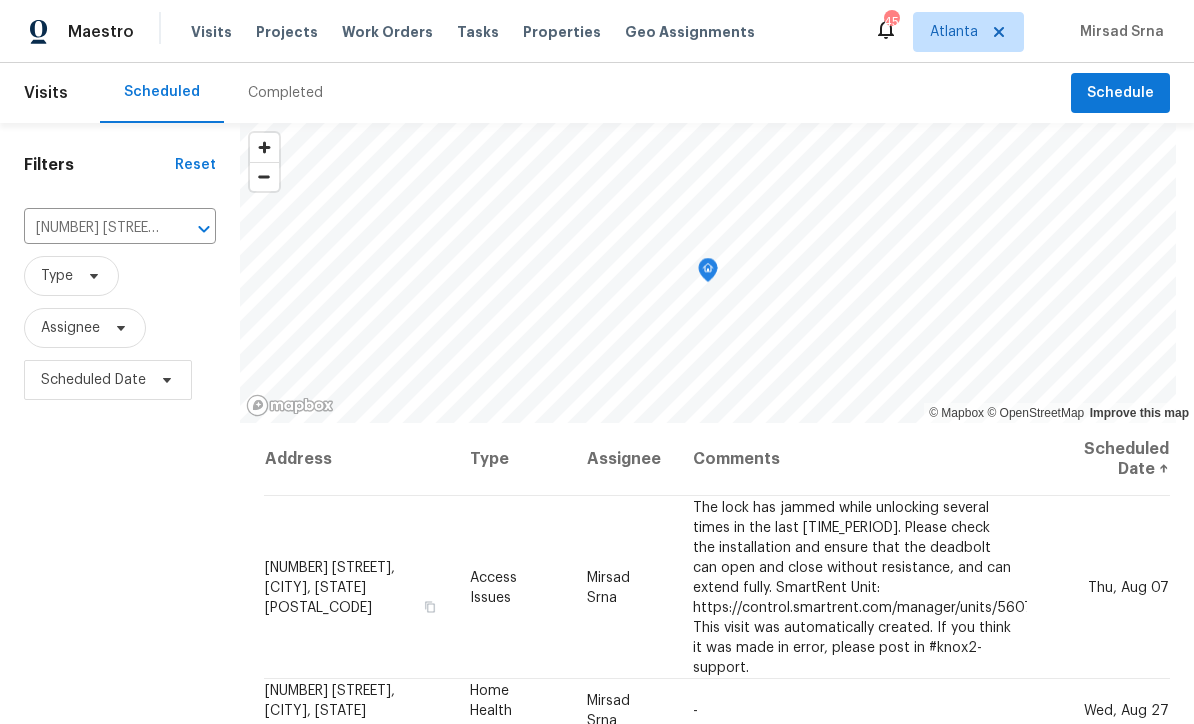 click 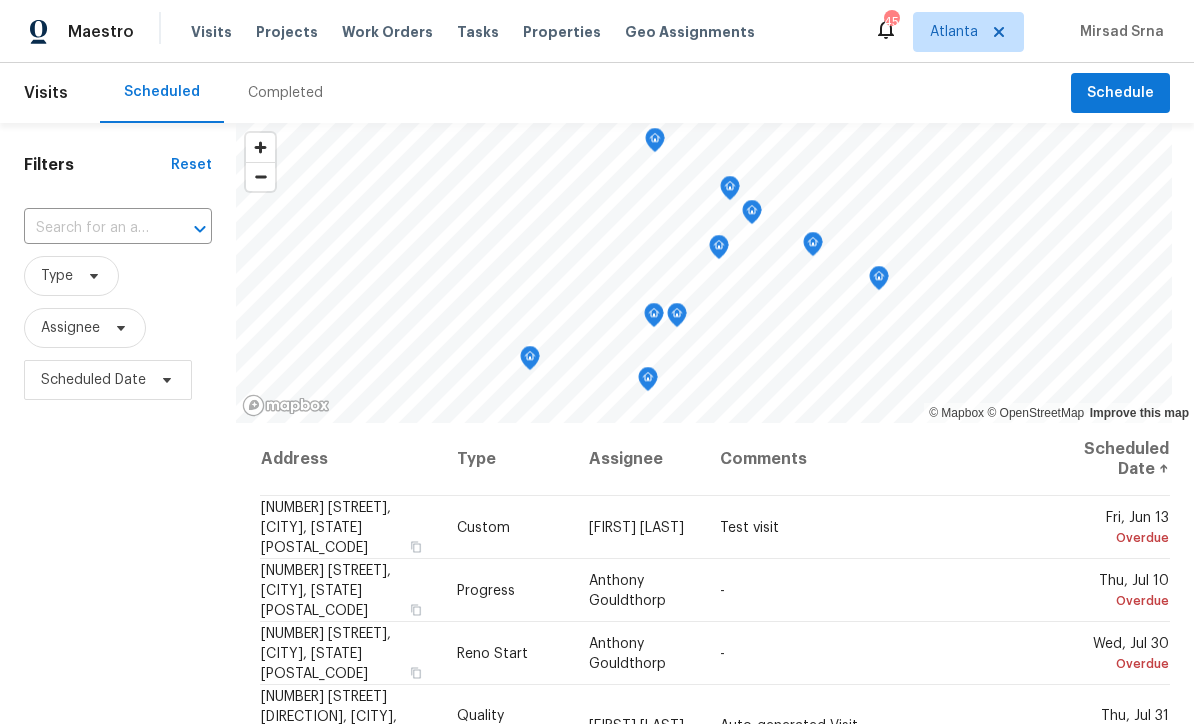 click at bounding box center (90, 228) 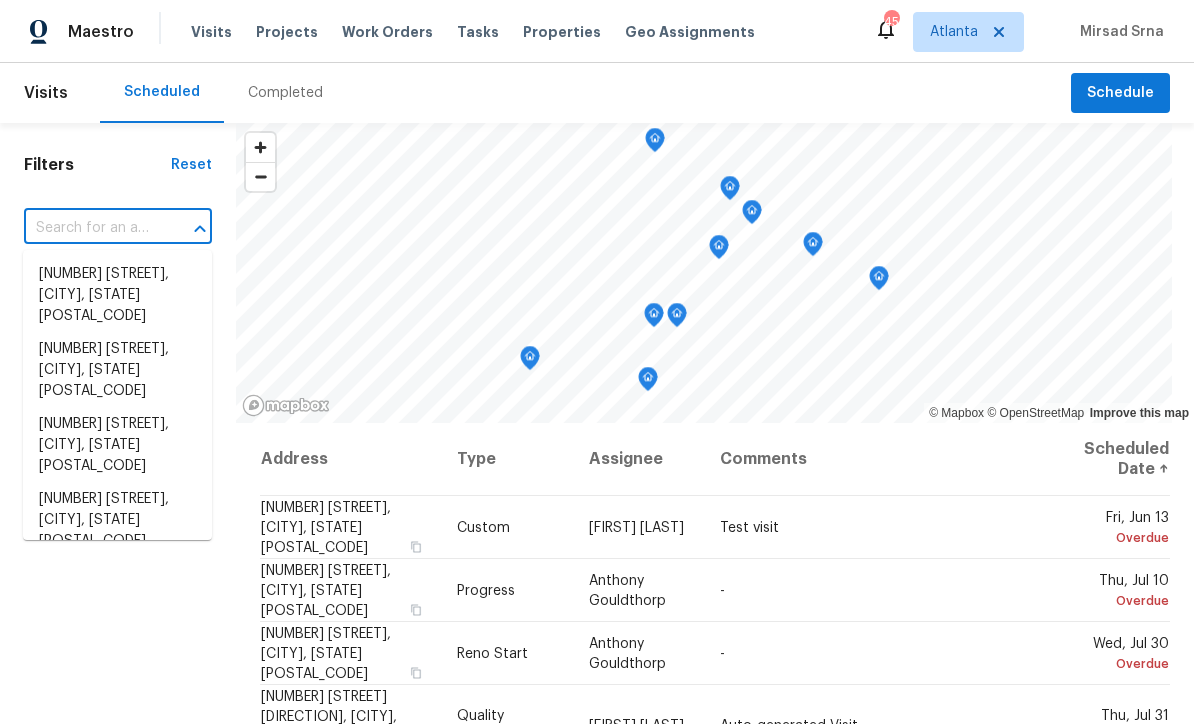 paste on "4726 Brownsville Rd, Powder Springs, GA 30127" 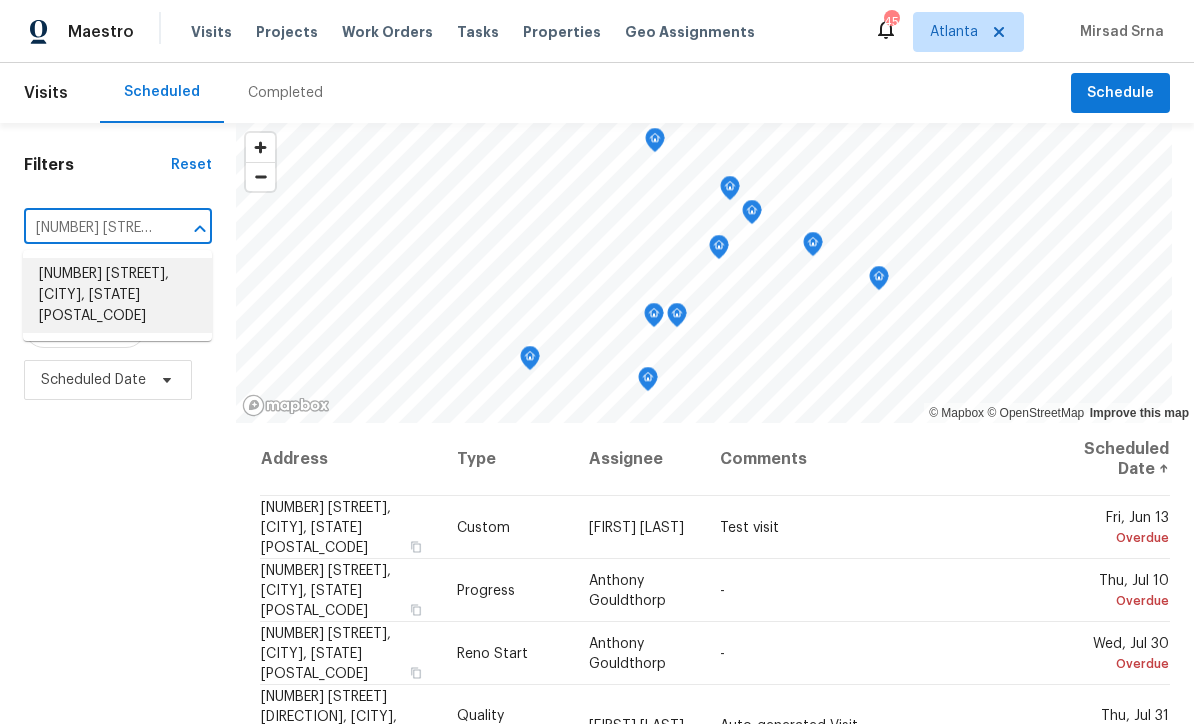 click on "4726 Brownsville Rd, Powder Springs, GA 30127" at bounding box center [117, 295] 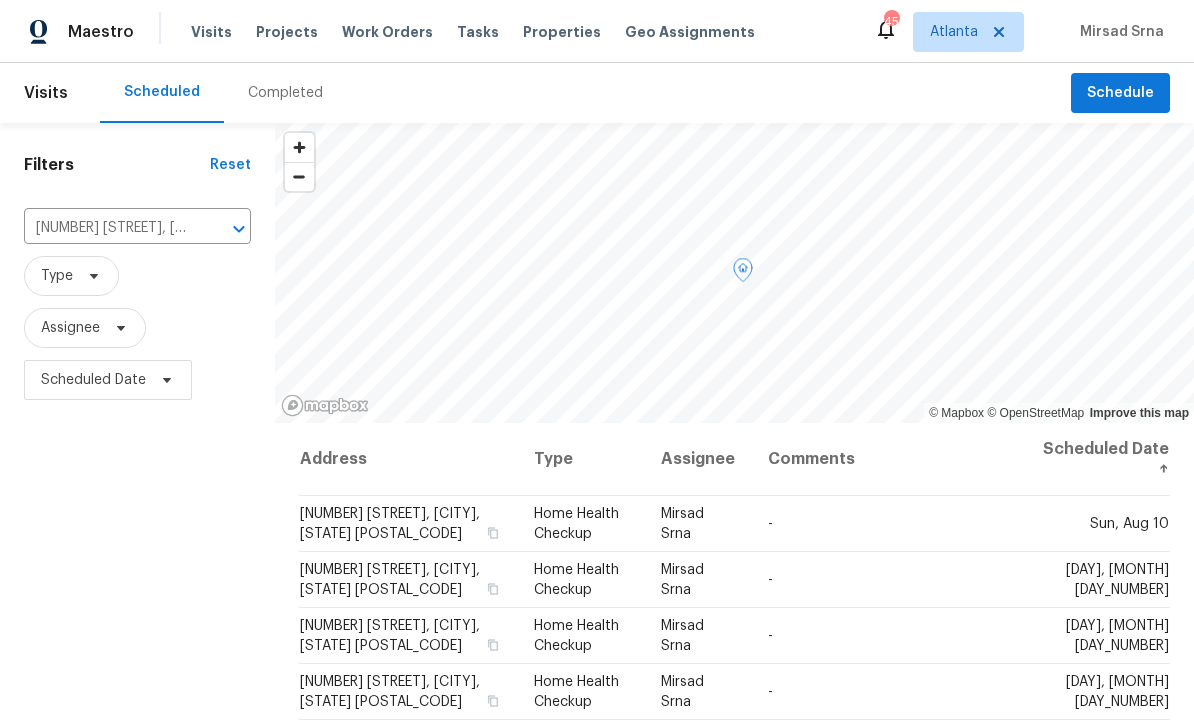 click at bounding box center (0, 0) 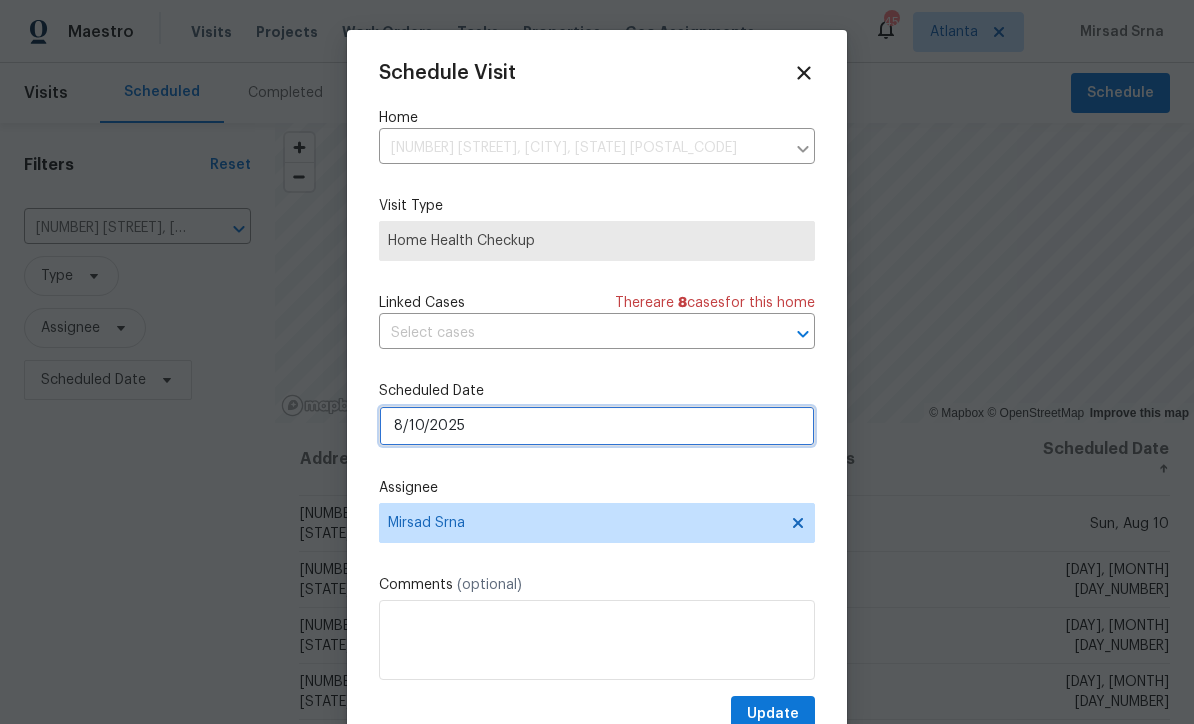 click on "8/10/2025" at bounding box center (597, 426) 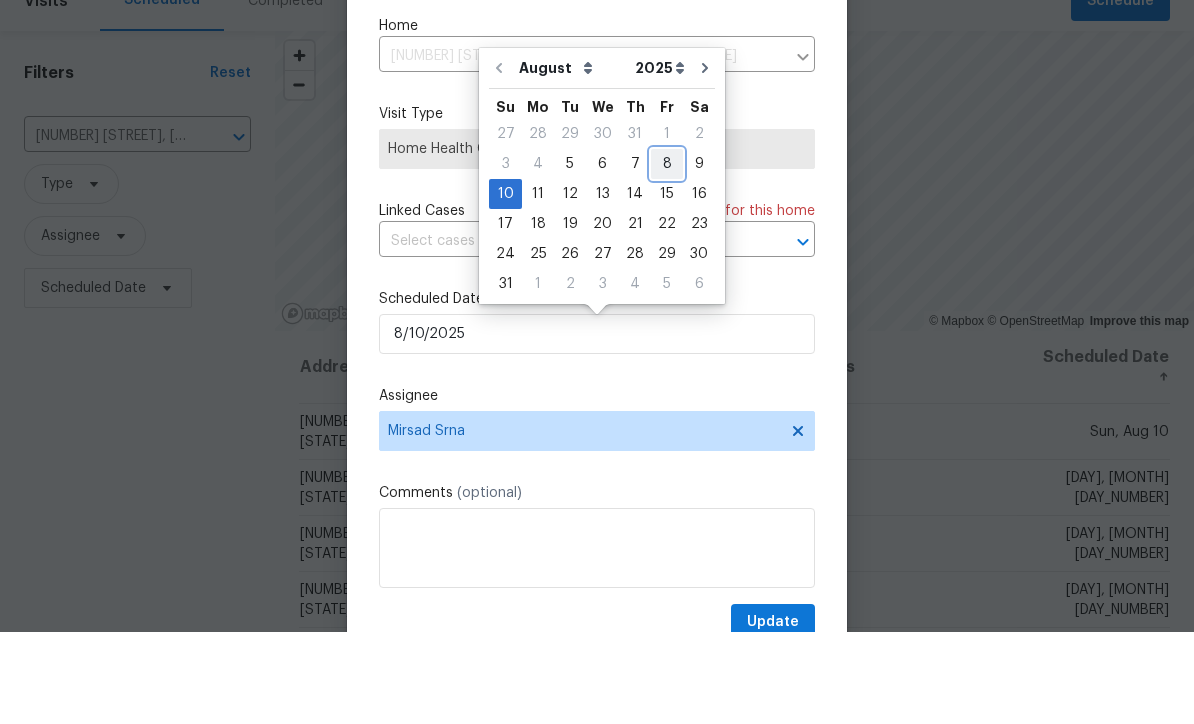 click on "8" at bounding box center (667, 256) 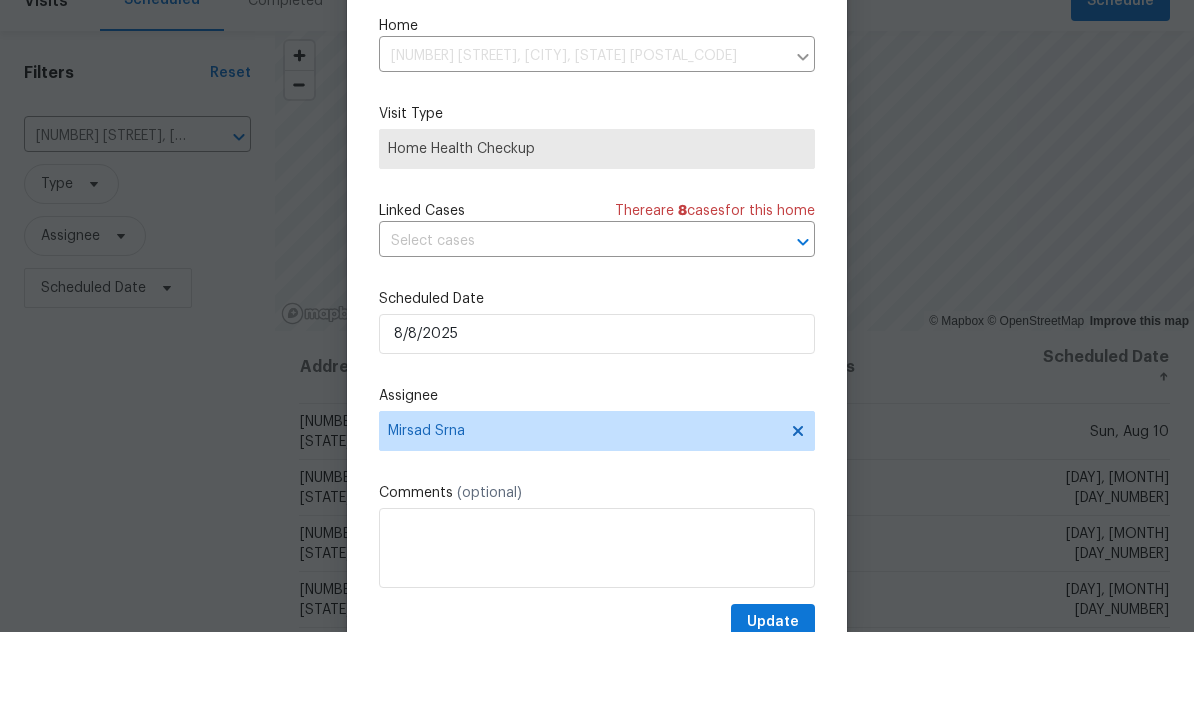 type on "8/8/2025" 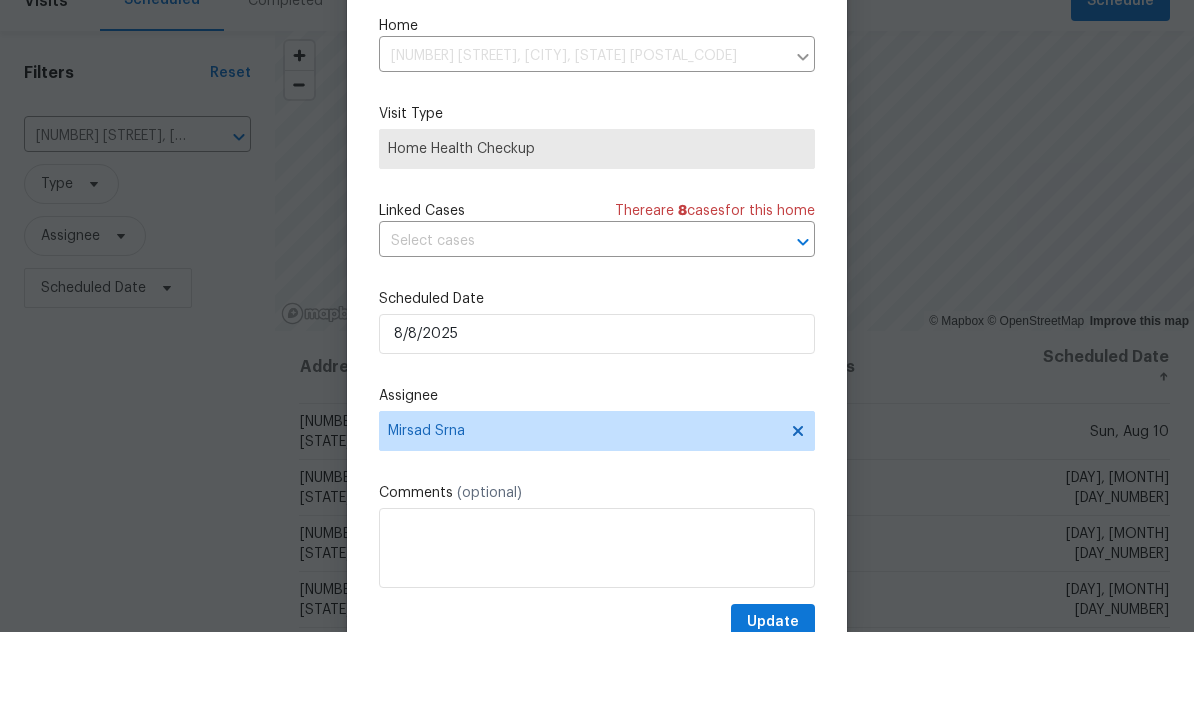 scroll, scrollTop: 66, scrollLeft: 0, axis: vertical 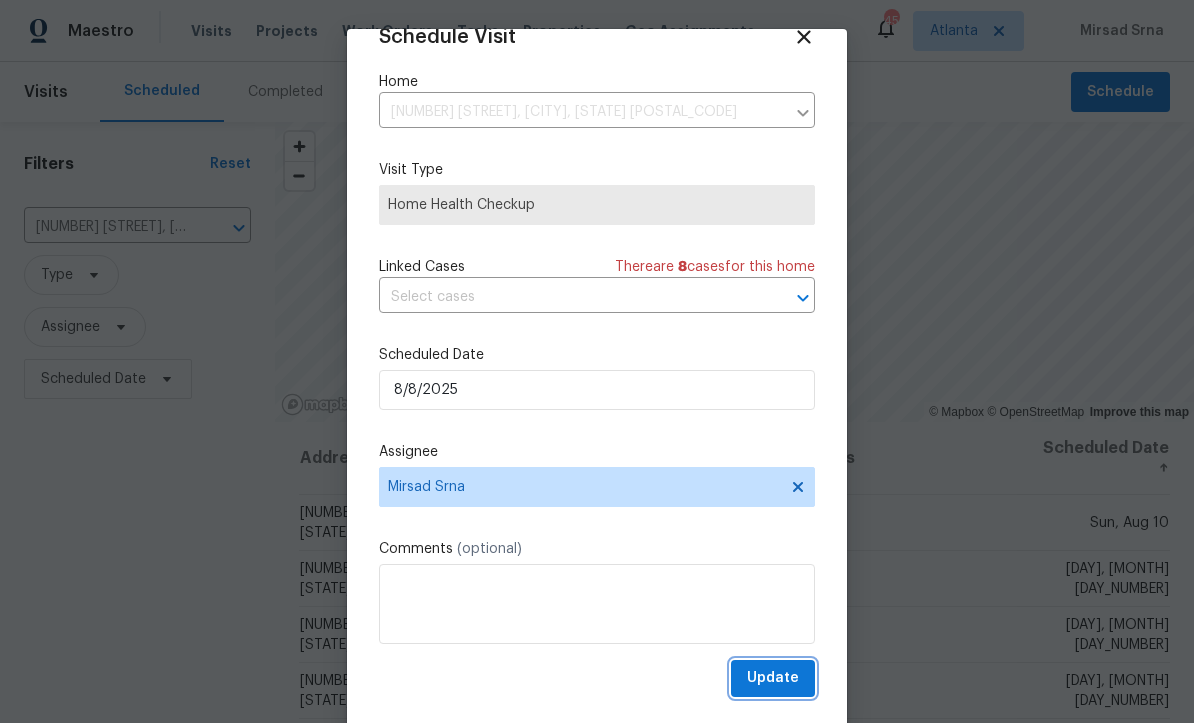 click on "Update" at bounding box center [773, 679] 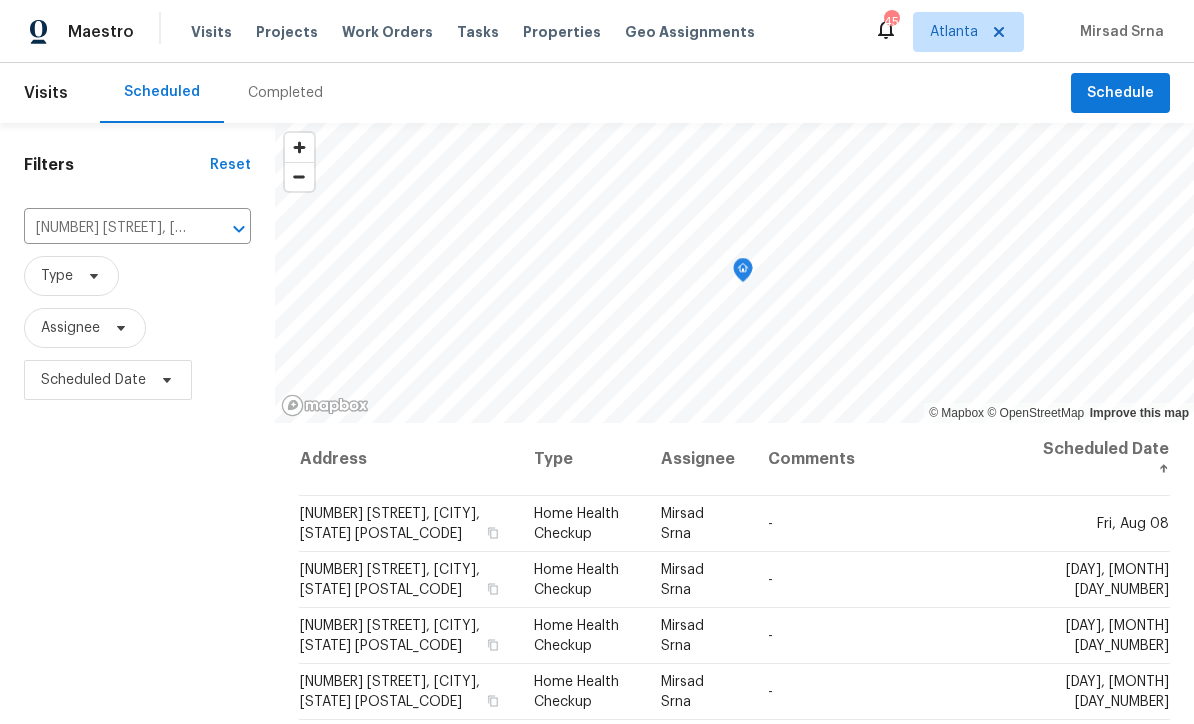 scroll, scrollTop: 0, scrollLeft: 0, axis: both 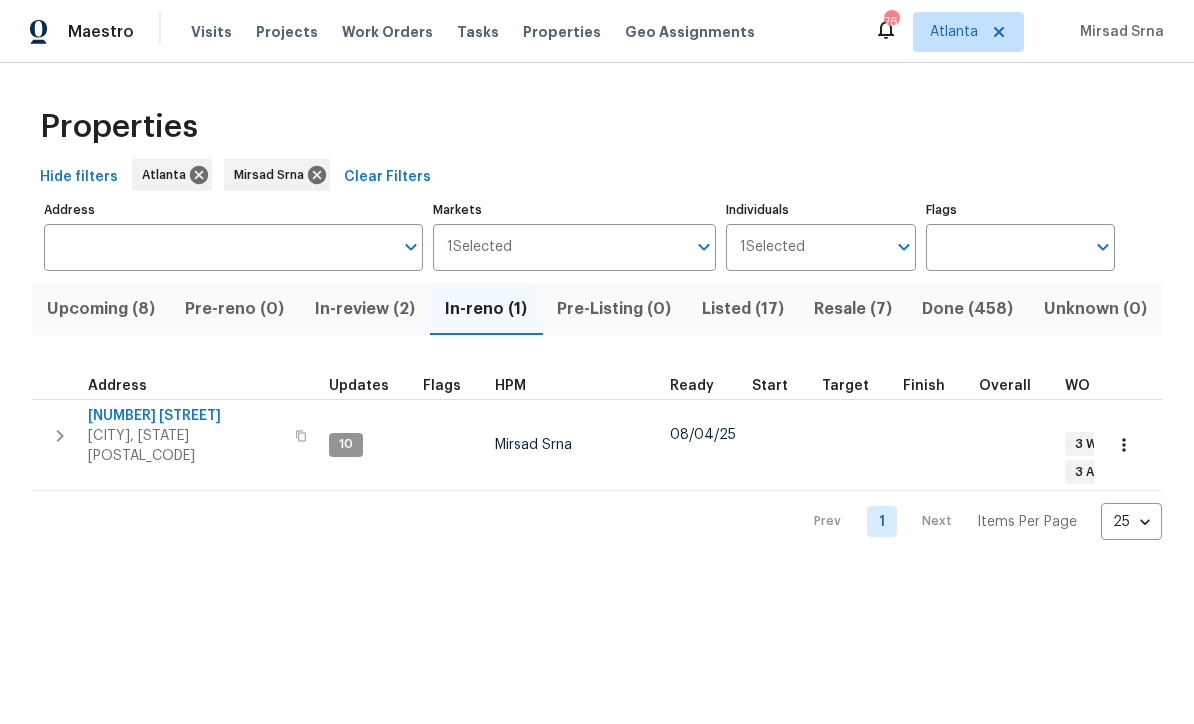 click on "76 Regent Ct" at bounding box center [185, 416] 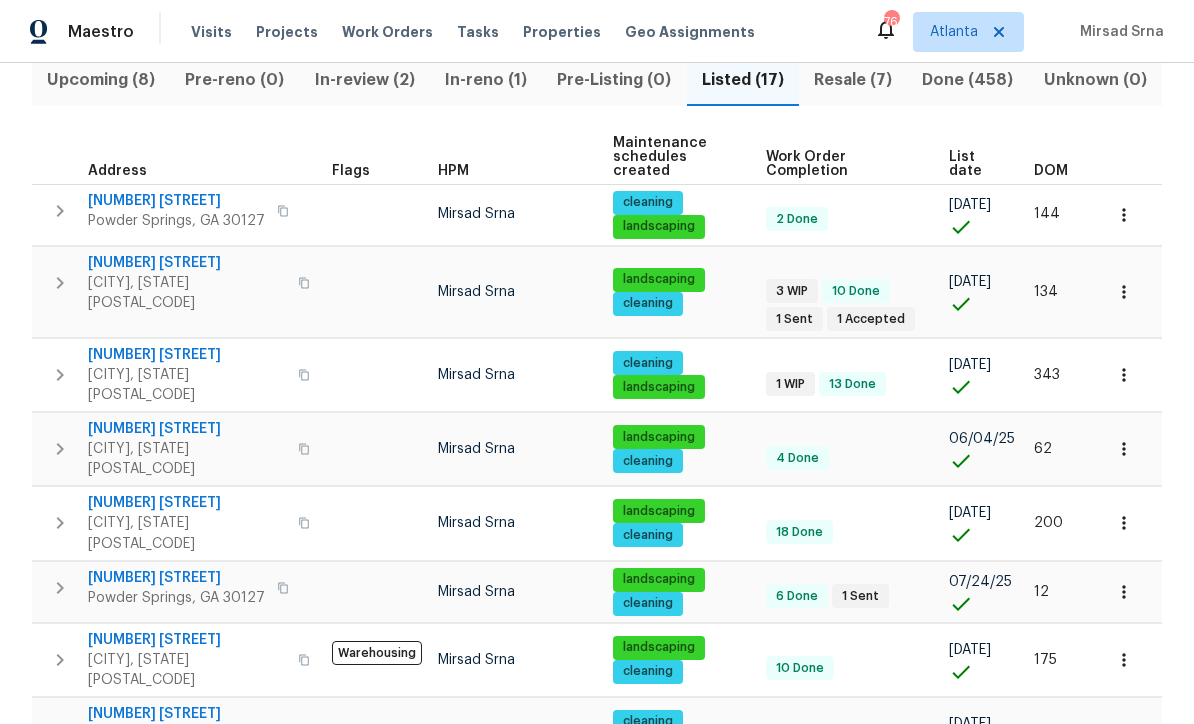 scroll, scrollTop: 224, scrollLeft: 0, axis: vertical 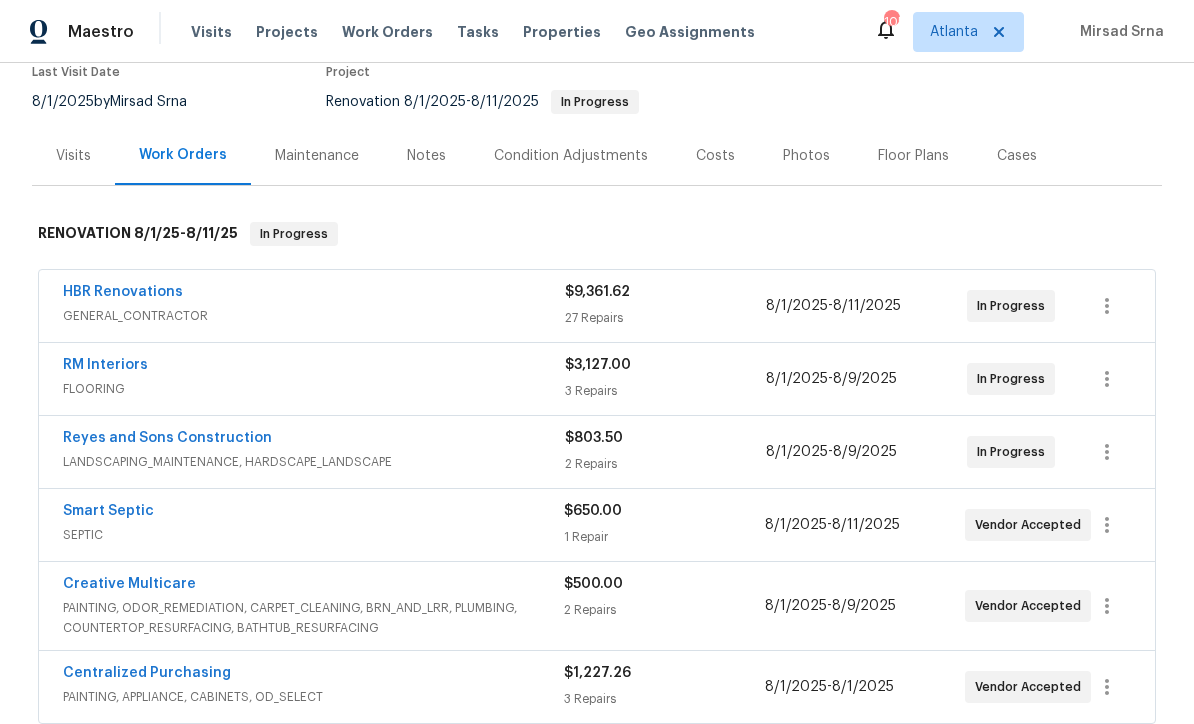 click on "Costs" at bounding box center (715, 156) 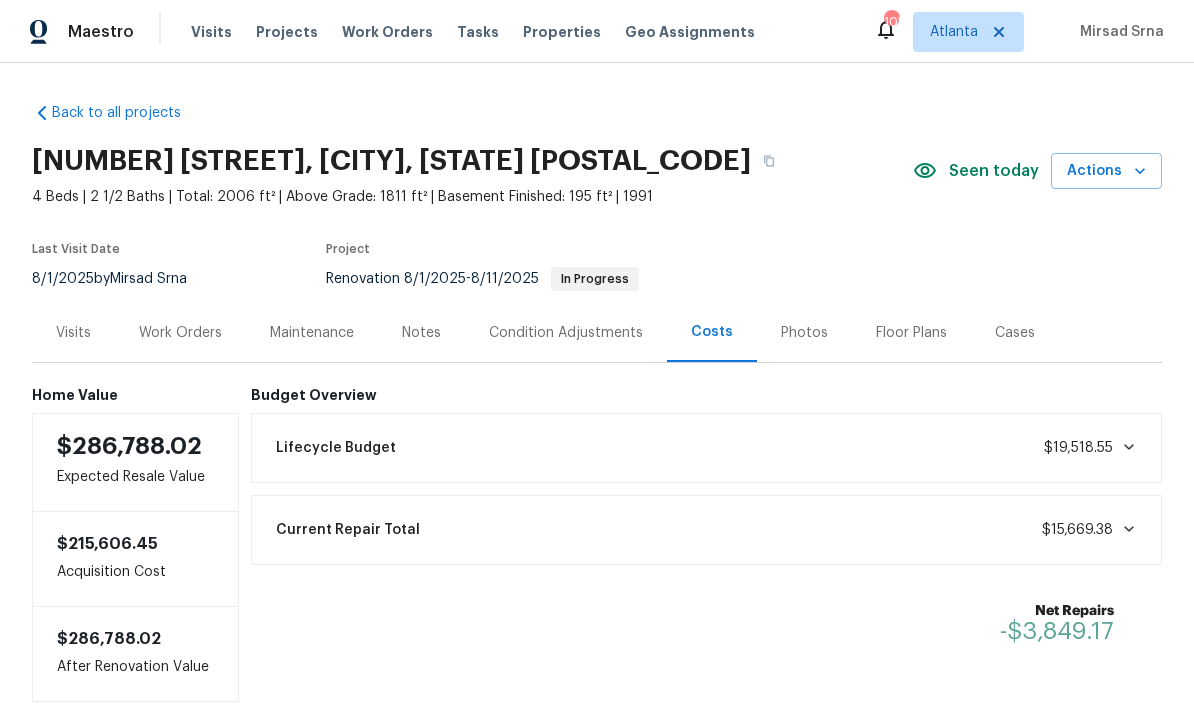 scroll, scrollTop: 0, scrollLeft: 0, axis: both 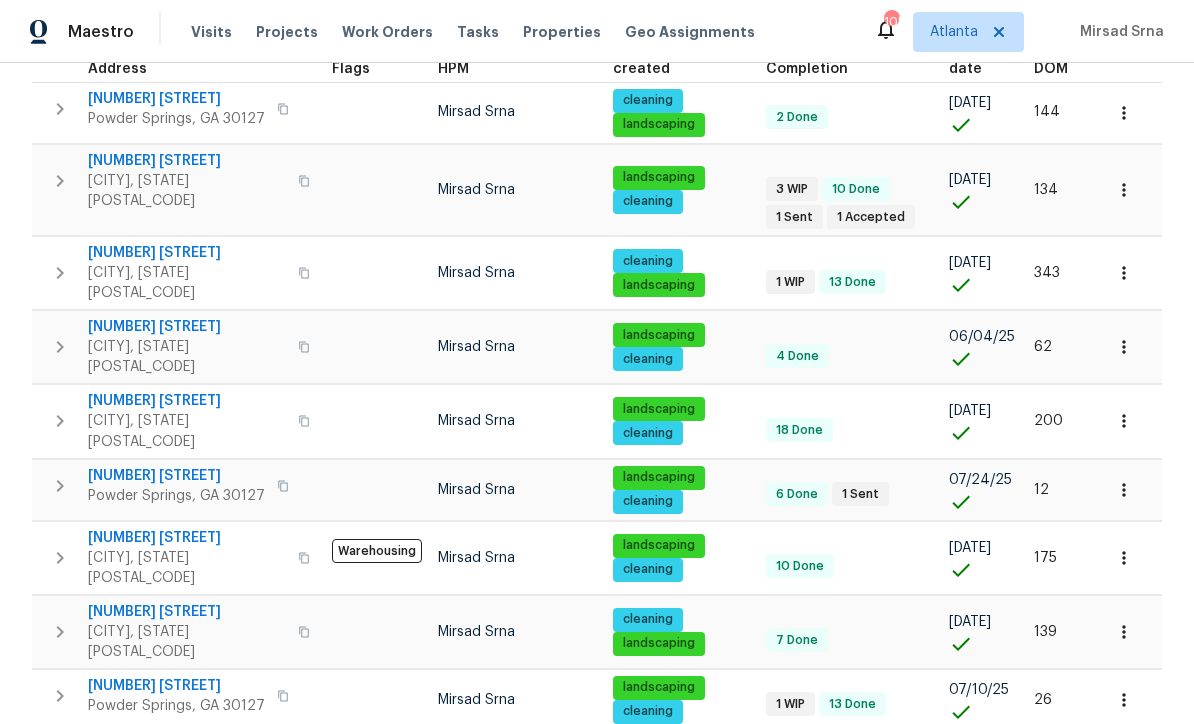 click on "[NUMBER] [STREET]" at bounding box center (176, 476) 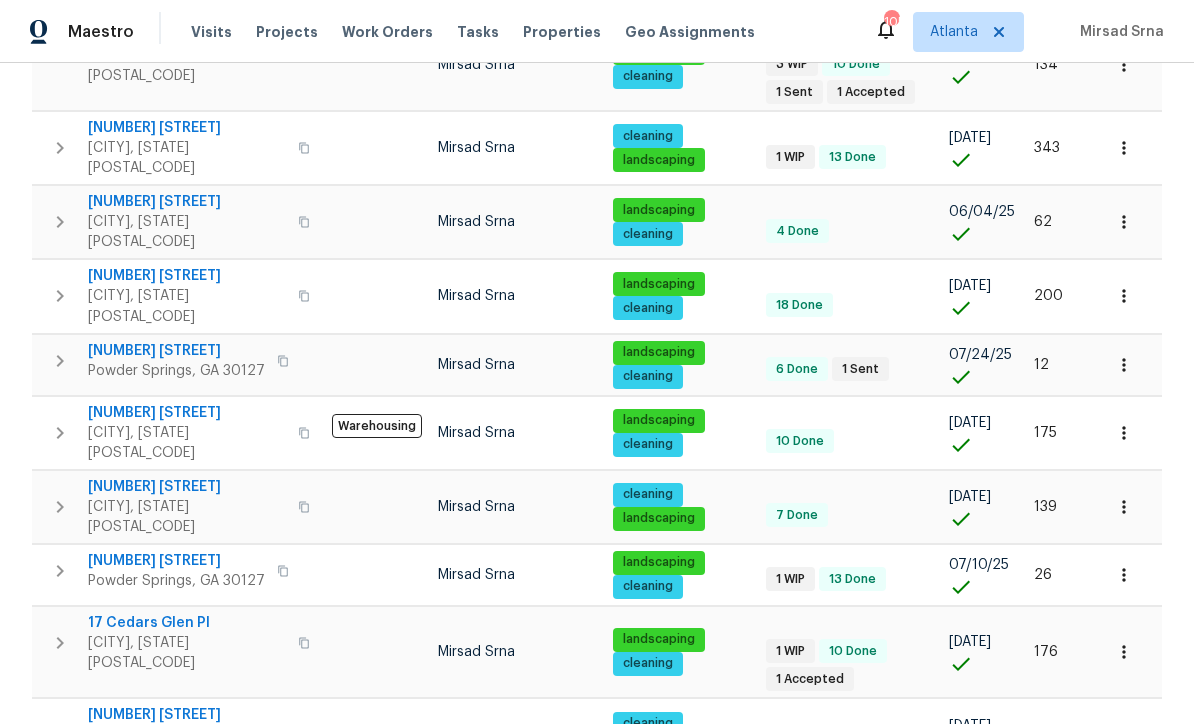 scroll, scrollTop: 491, scrollLeft: 0, axis: vertical 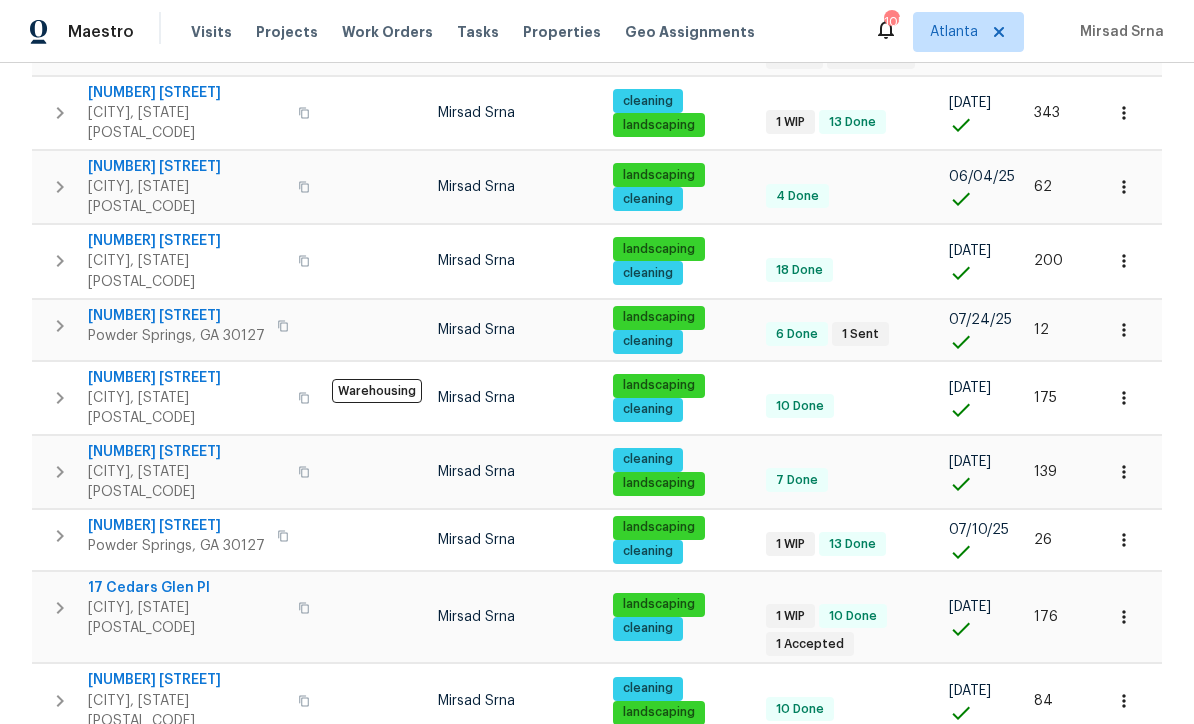 click on "[NUMBER] [STREET]" at bounding box center [176, 526] 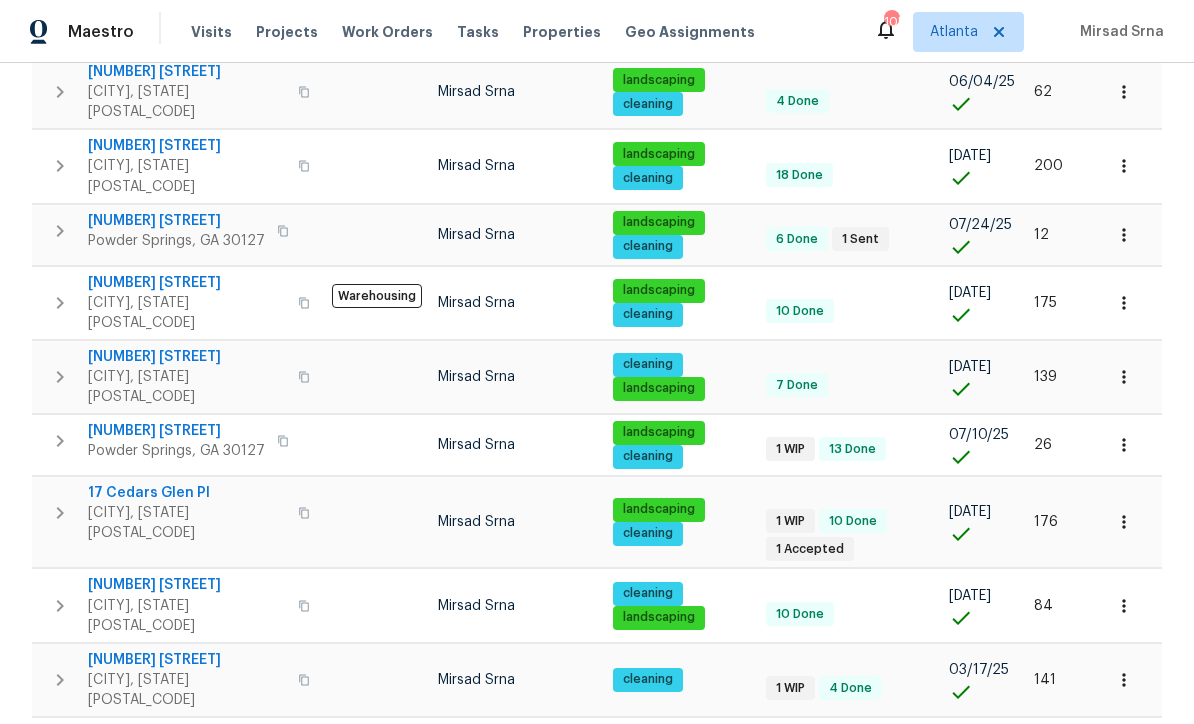 scroll, scrollTop: 584, scrollLeft: 0, axis: vertical 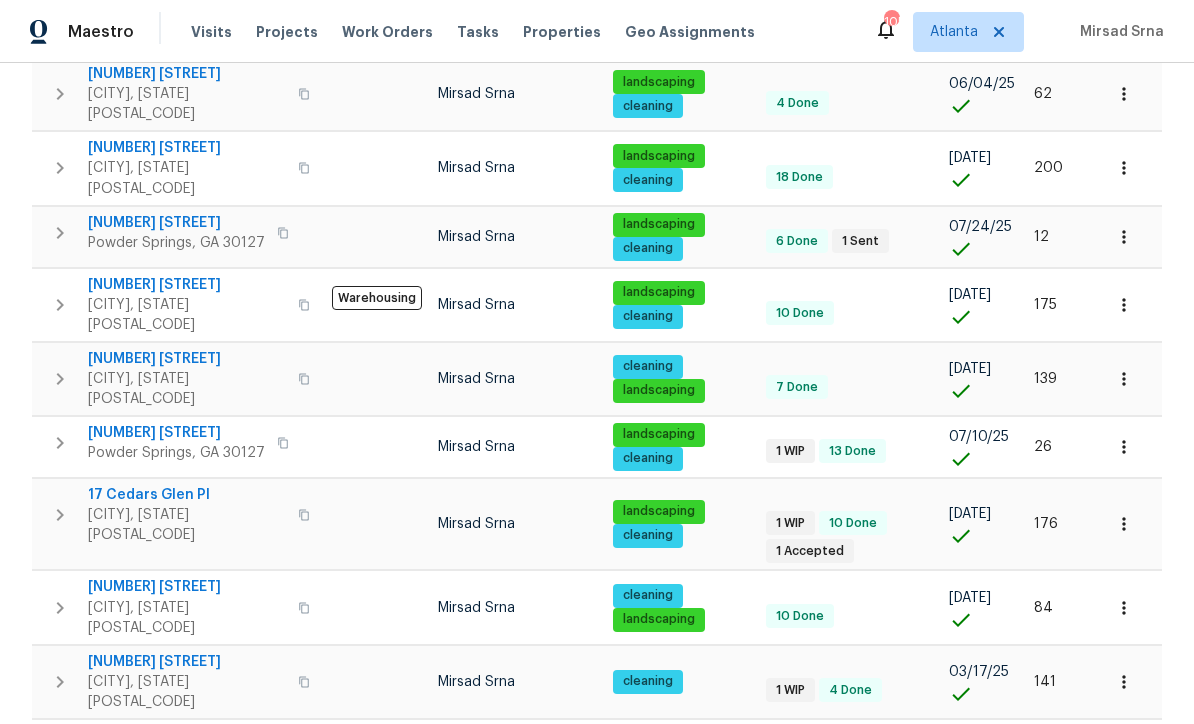 click on "17 Cedars Glen Pl" at bounding box center [187, 495] 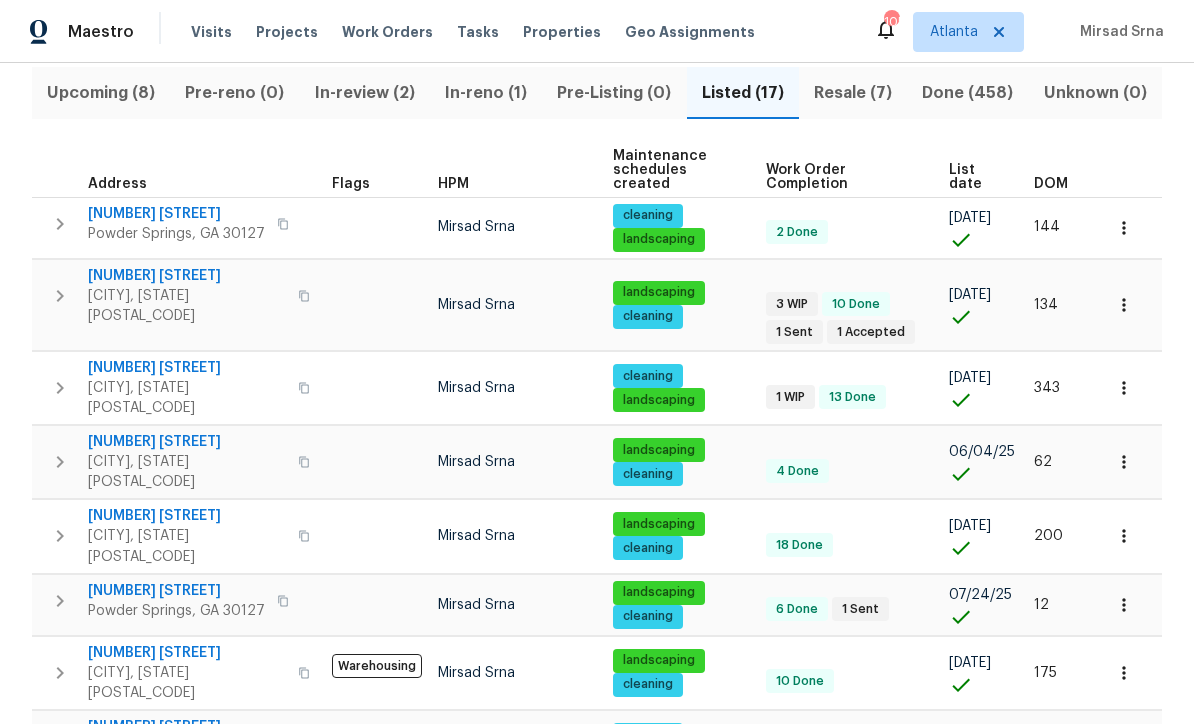scroll, scrollTop: 213, scrollLeft: 0, axis: vertical 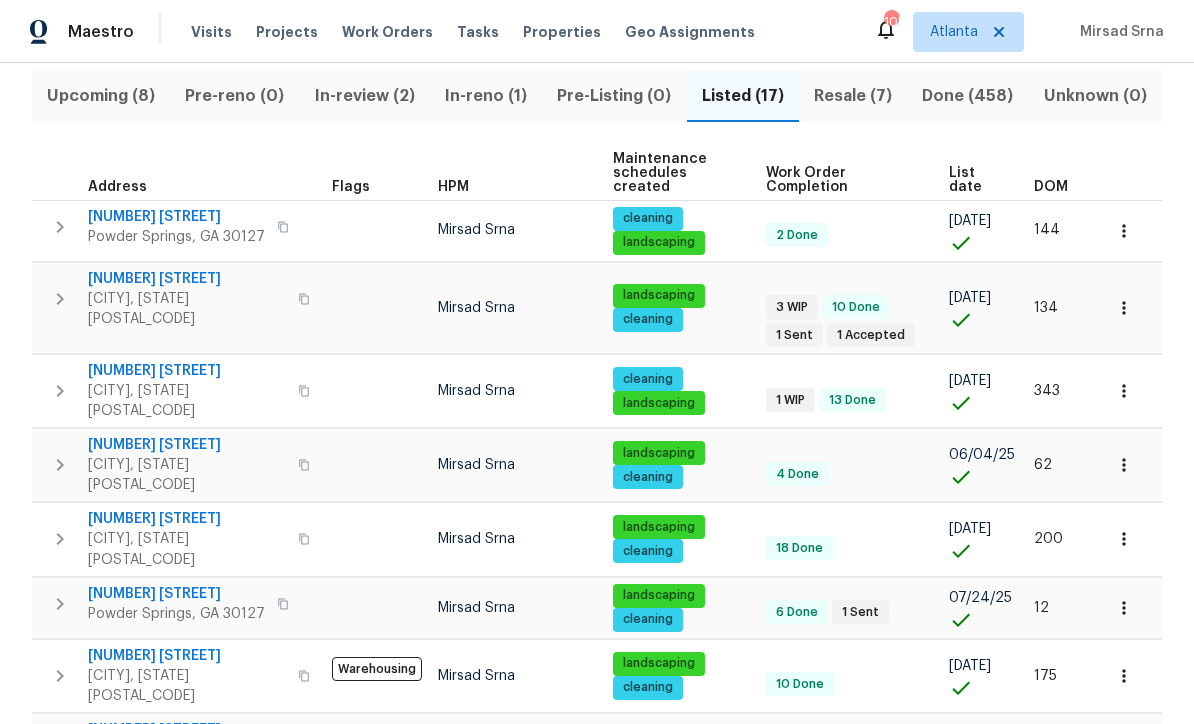 click on "3686 Sweetbriar Cir" at bounding box center [187, 279] 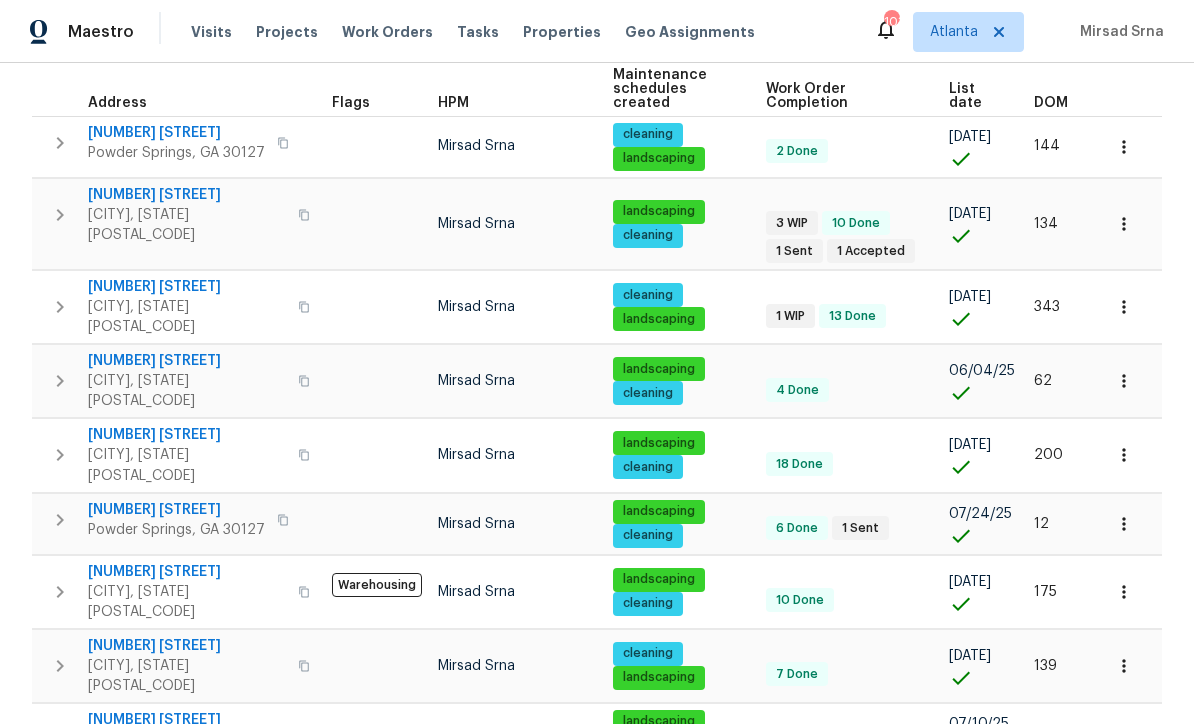 scroll, scrollTop: 298, scrollLeft: 0, axis: vertical 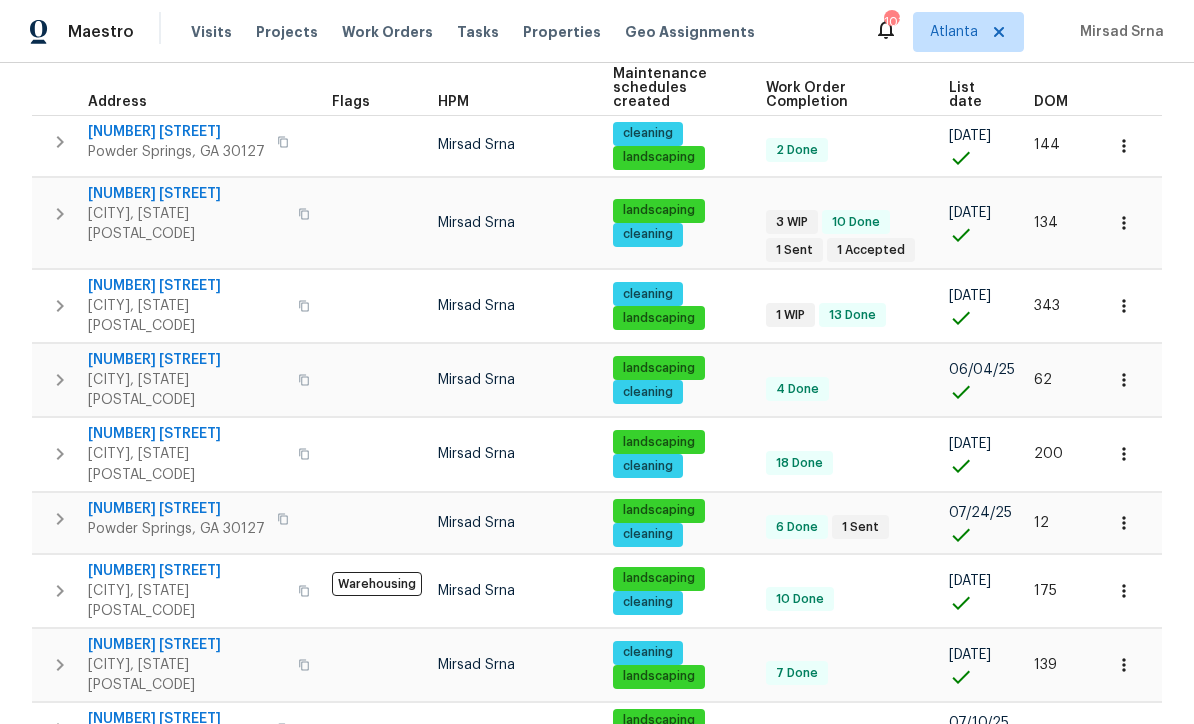 click on "2223 Noelle Pl" at bounding box center [176, 509] 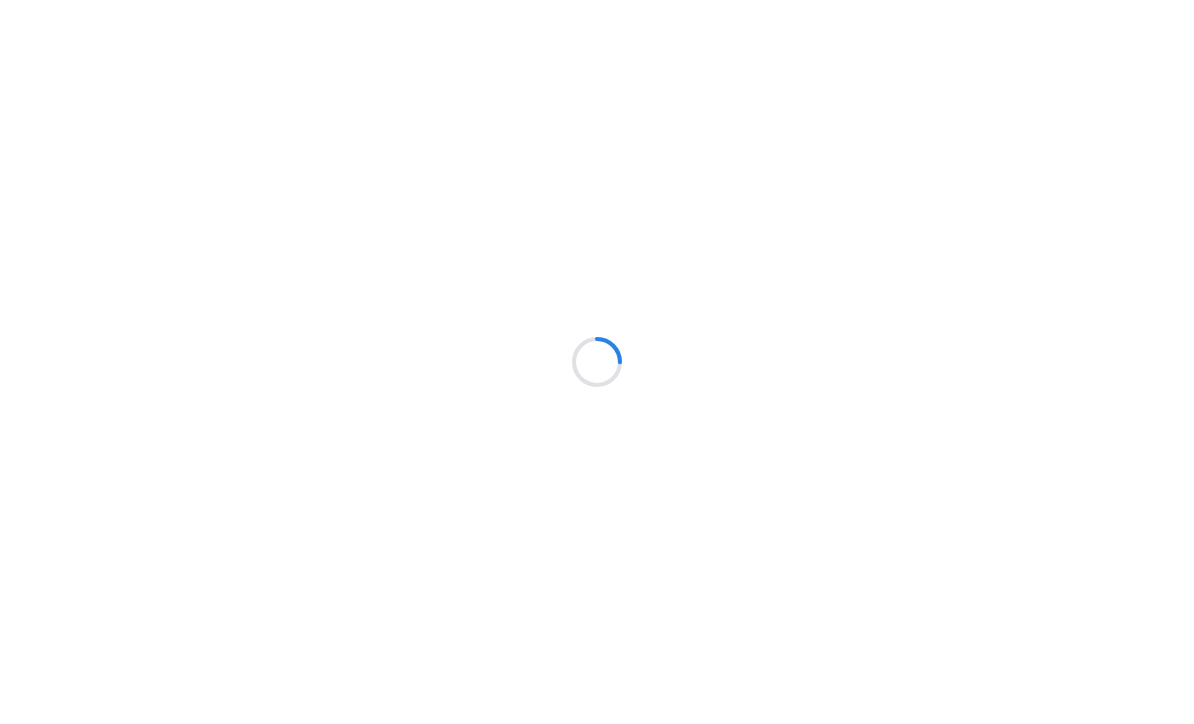 scroll, scrollTop: 0, scrollLeft: 0, axis: both 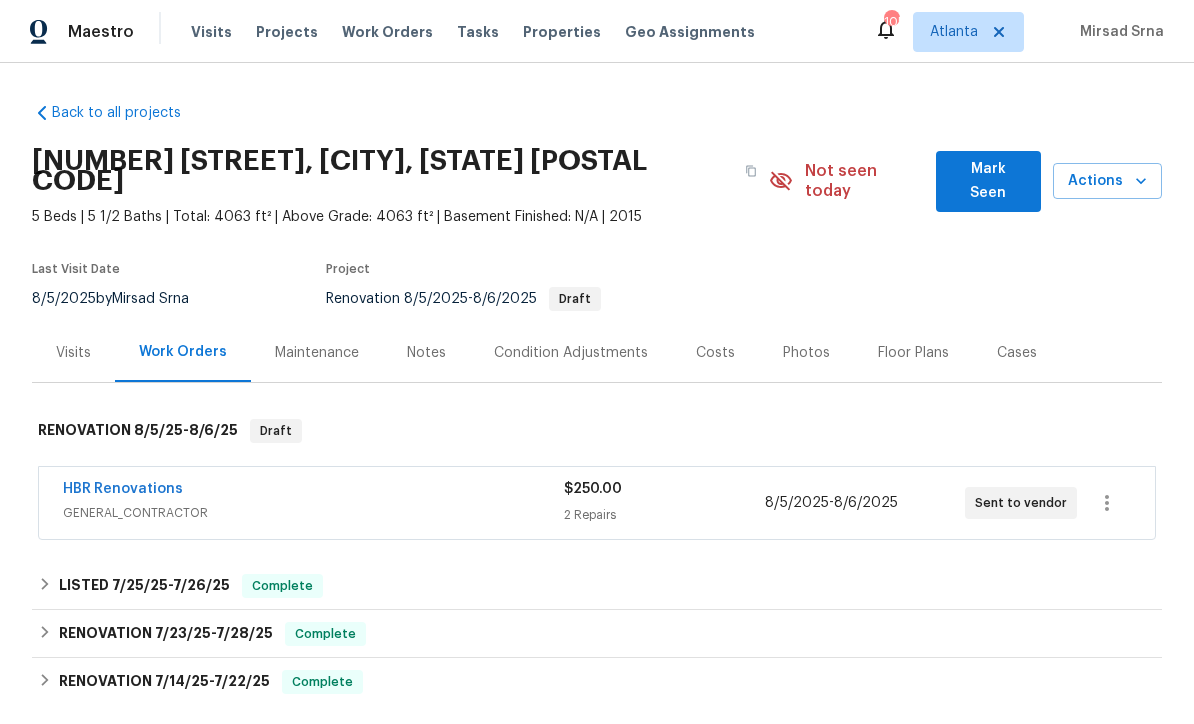 click on "HBR Renovations" at bounding box center [123, 489] 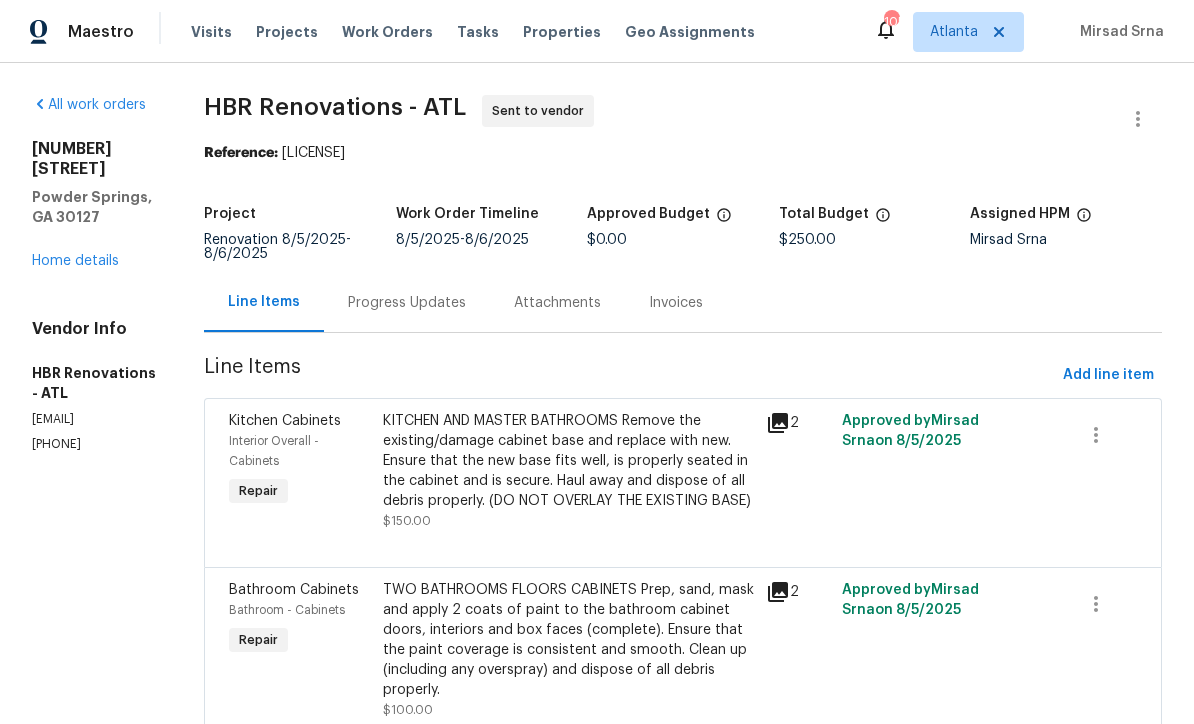 click on "Progress Updates" at bounding box center (407, 303) 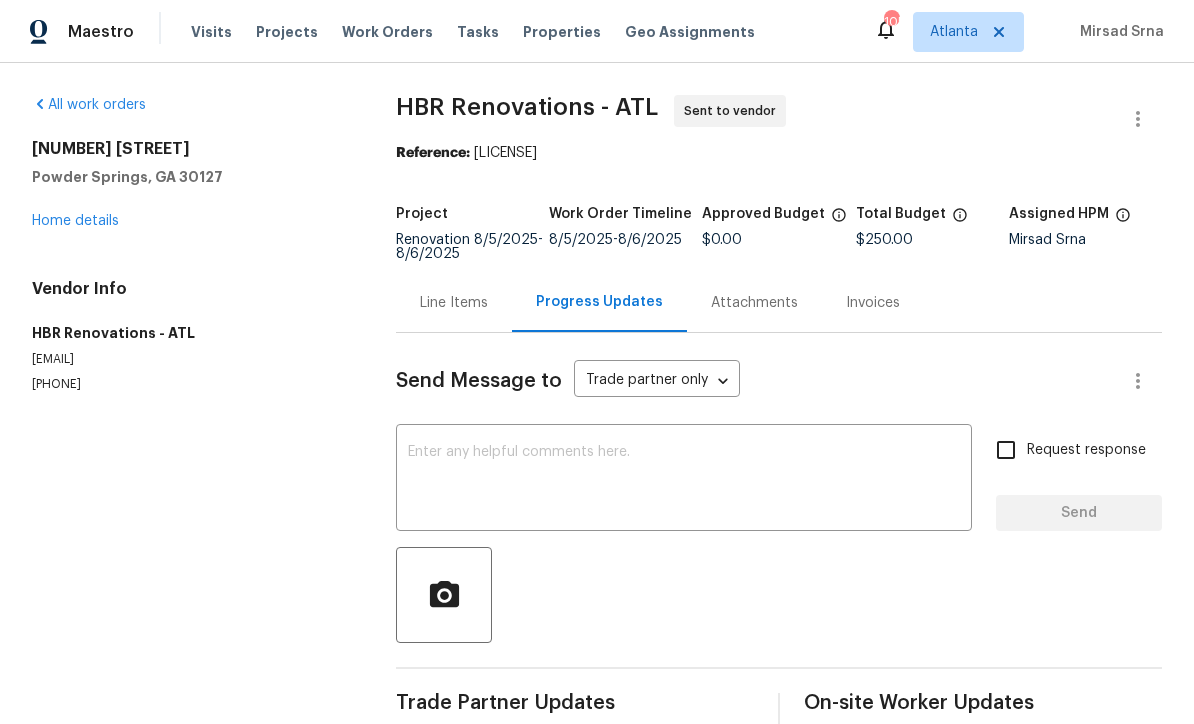 click at bounding box center [684, 480] 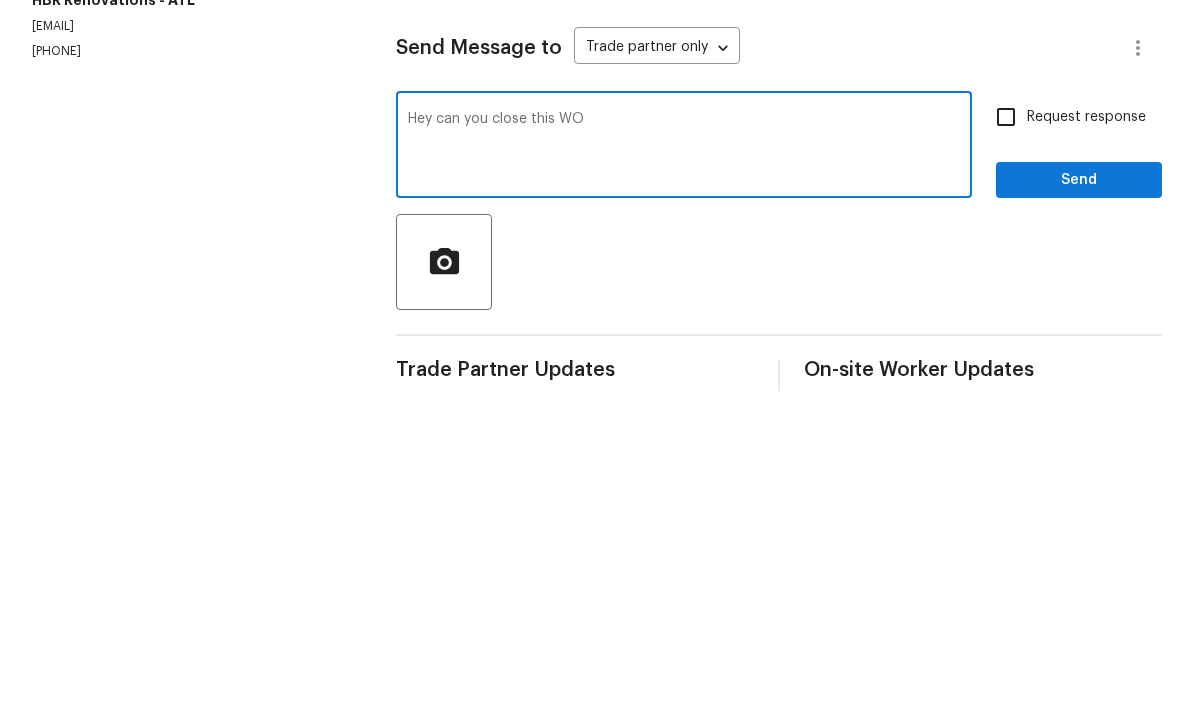 type on "Hey can you close this WO" 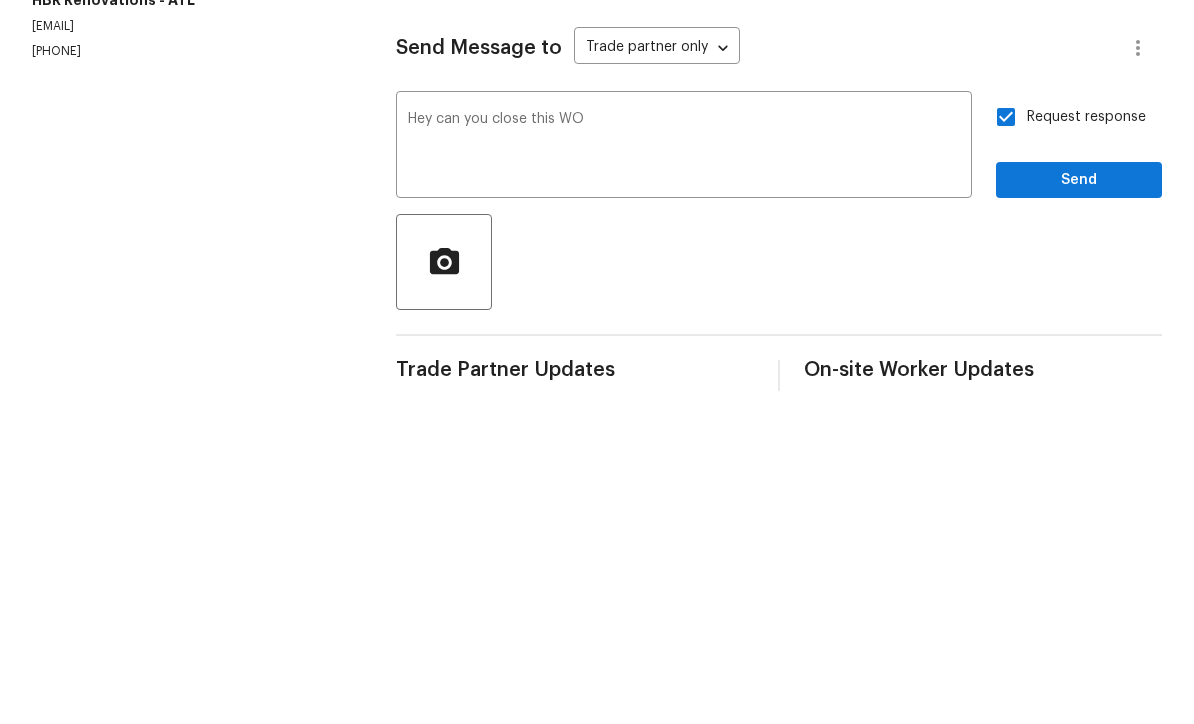 scroll, scrollTop: 66, scrollLeft: 0, axis: vertical 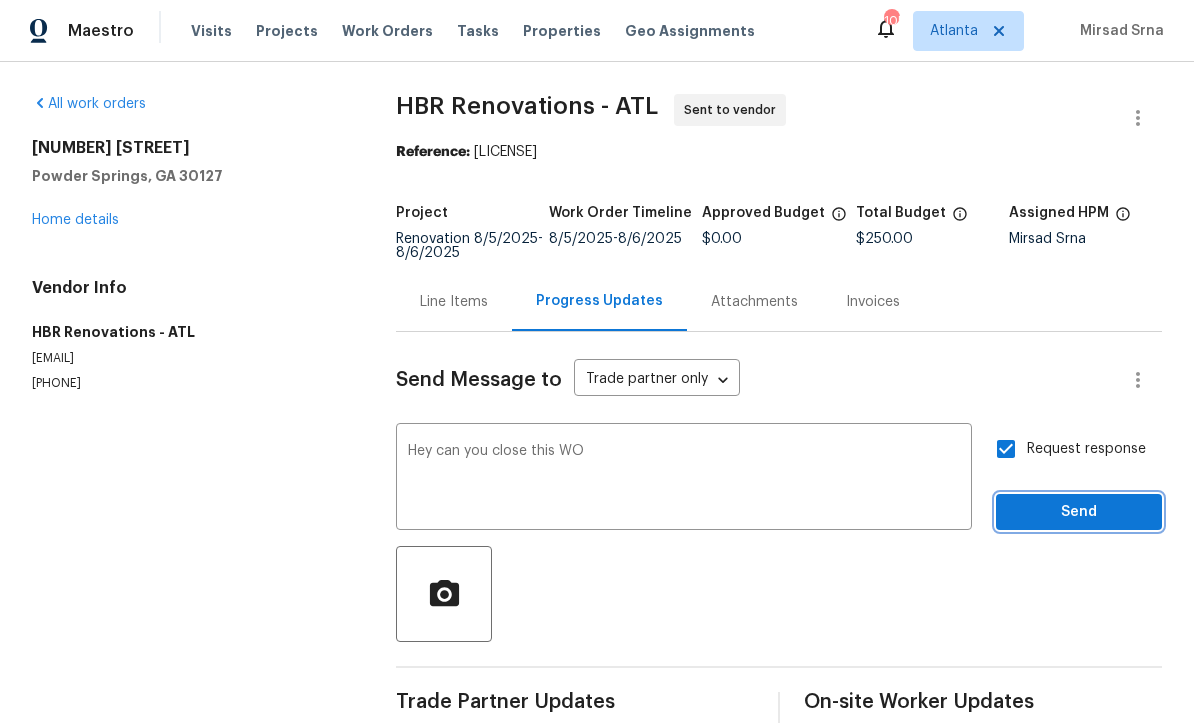 click on "Send" at bounding box center [1079, 513] 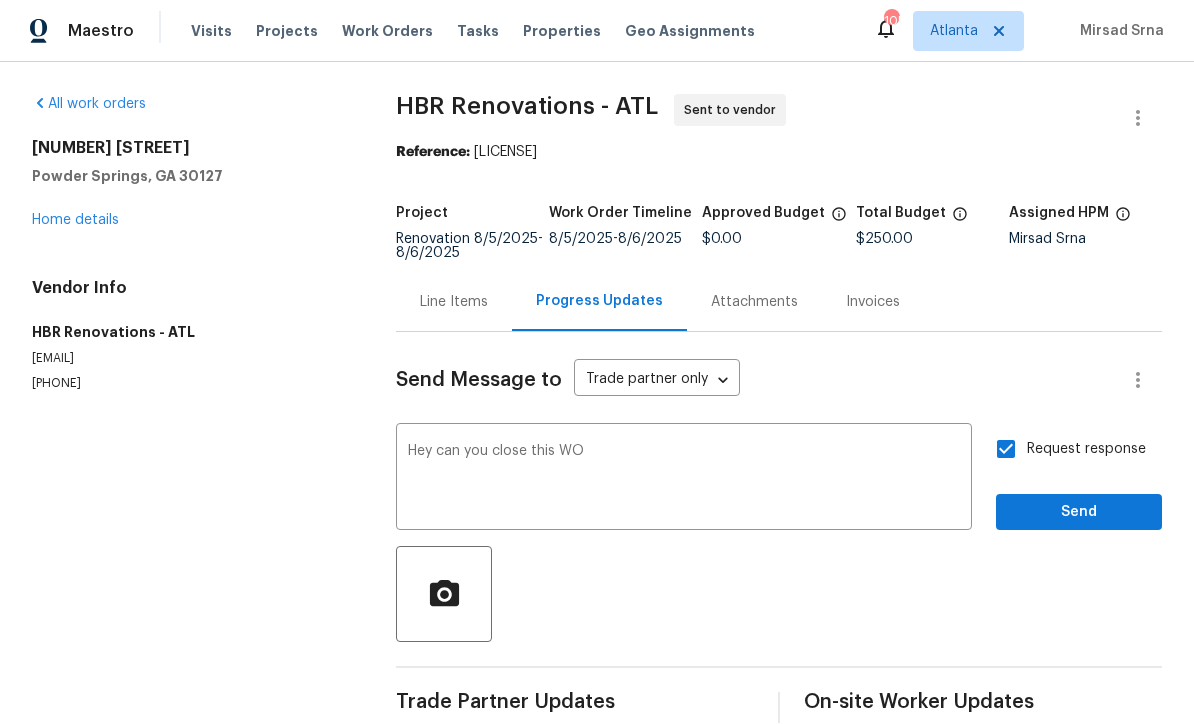 scroll, scrollTop: 38, scrollLeft: 0, axis: vertical 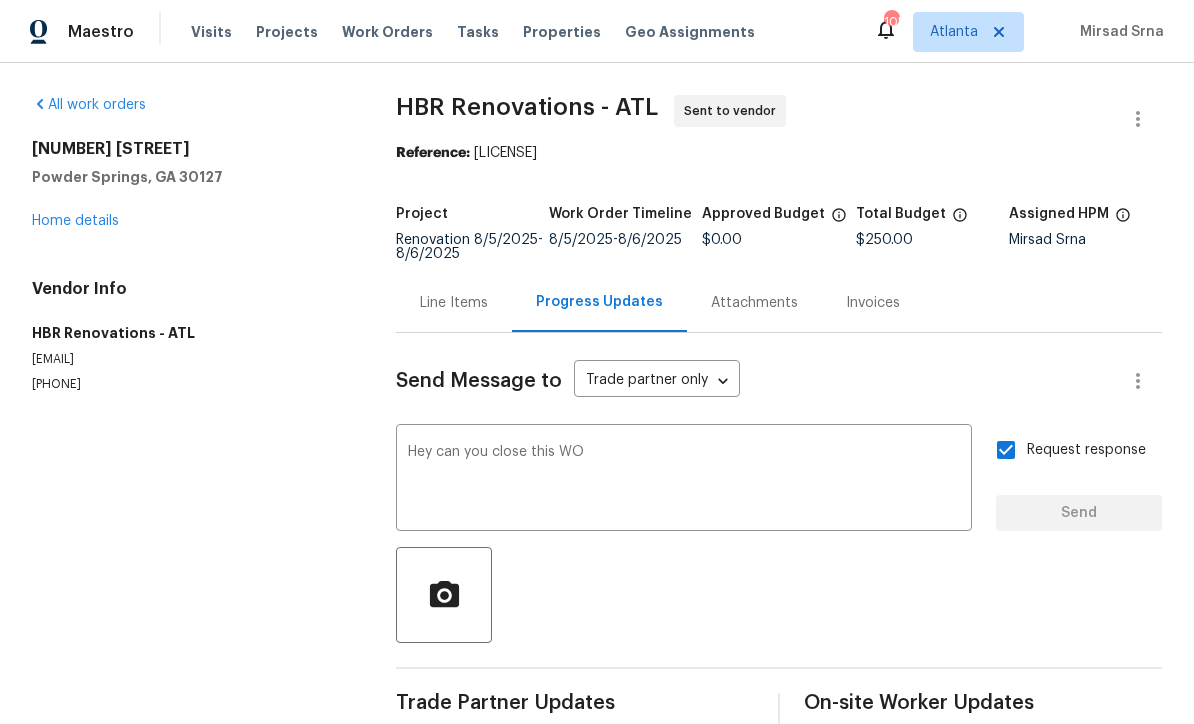 type 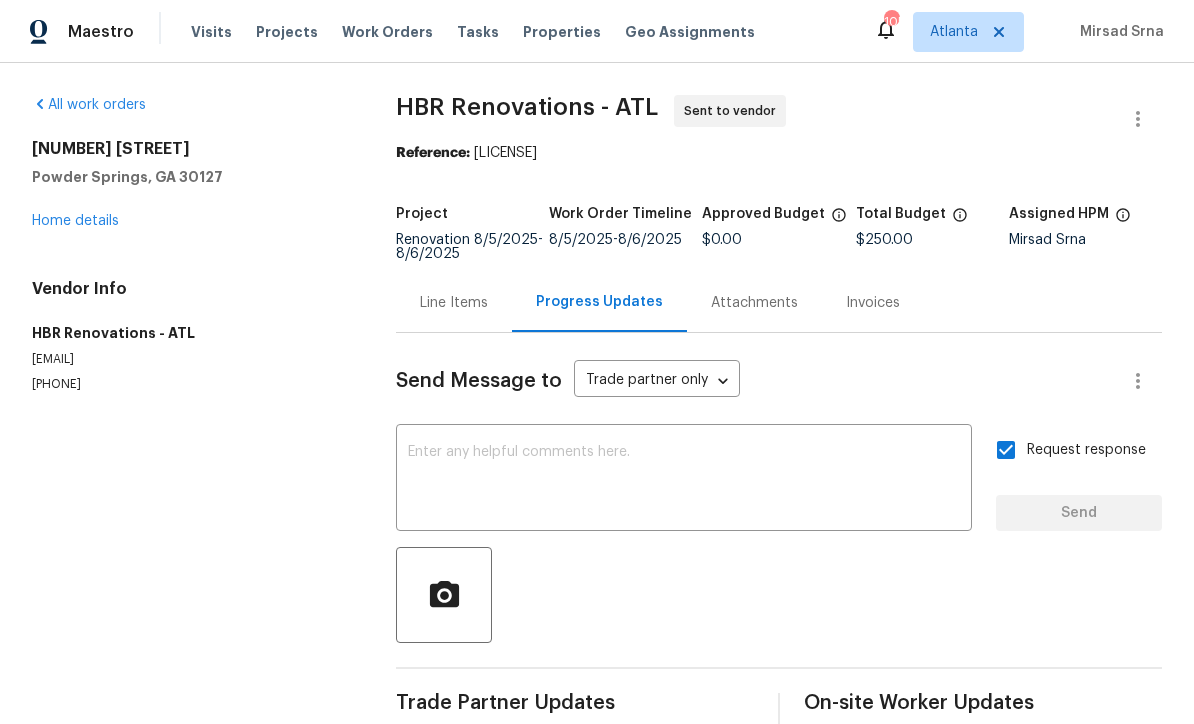 scroll, scrollTop: 0, scrollLeft: 0, axis: both 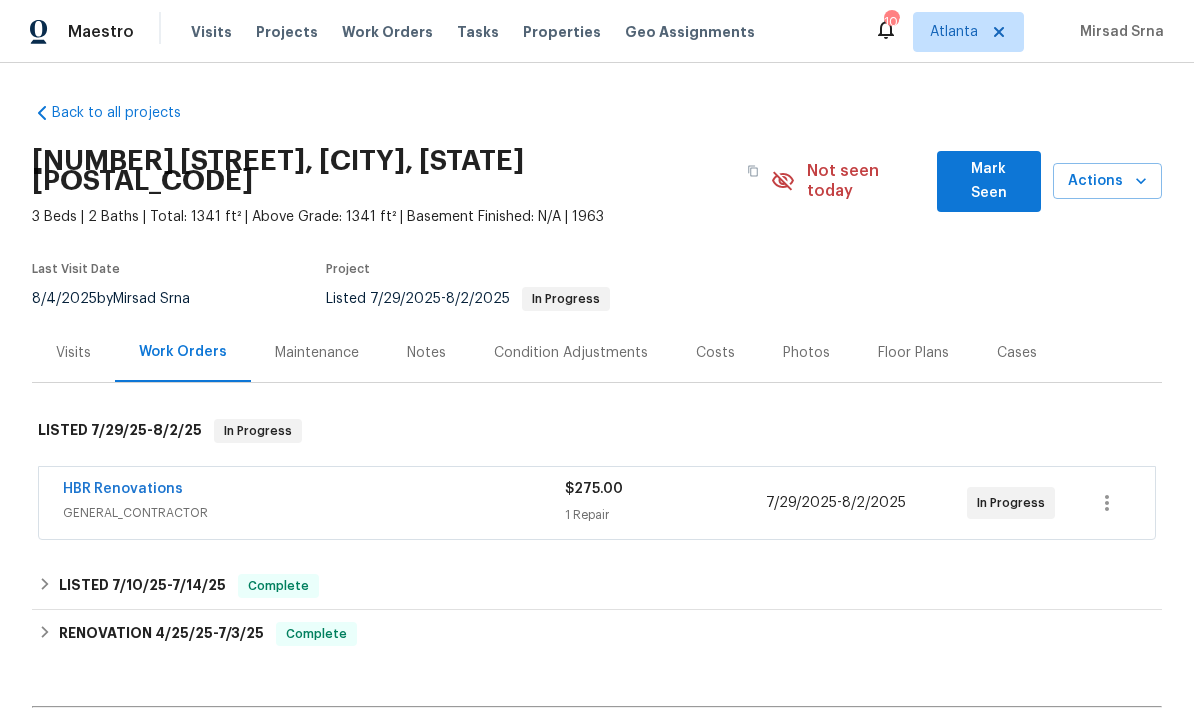 click on "HBR Renovations" at bounding box center (123, 489) 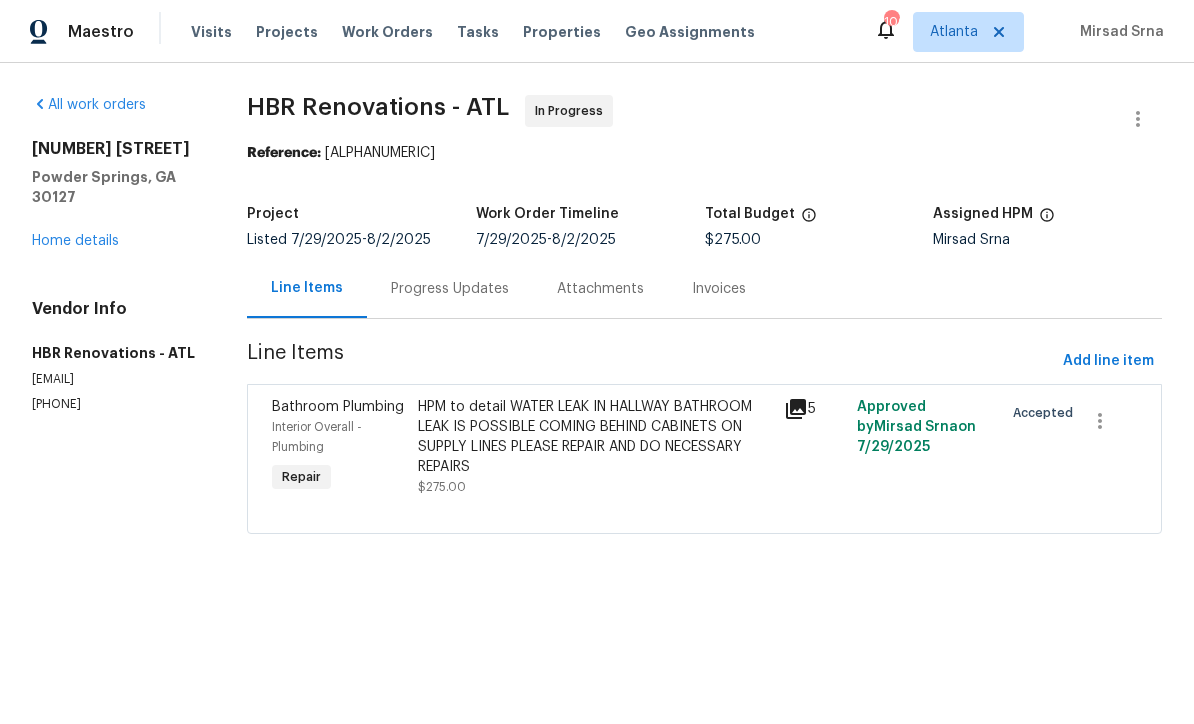 click on "Progress Updates" at bounding box center [450, 289] 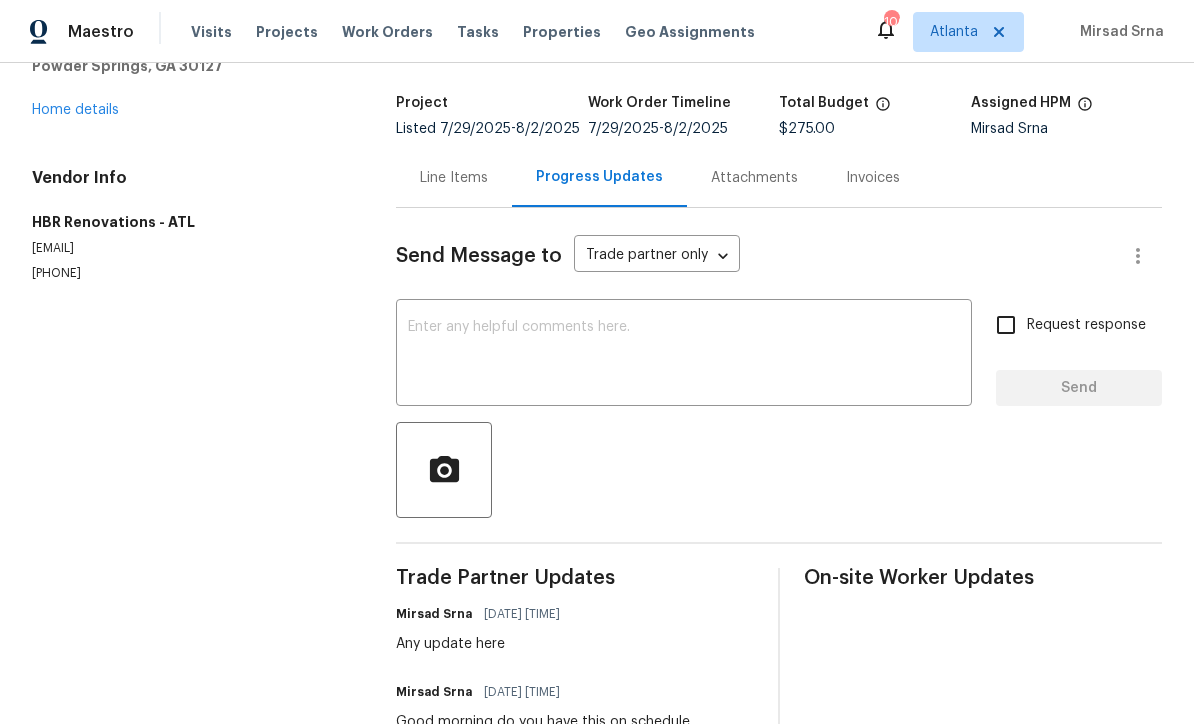 scroll, scrollTop: 110, scrollLeft: 0, axis: vertical 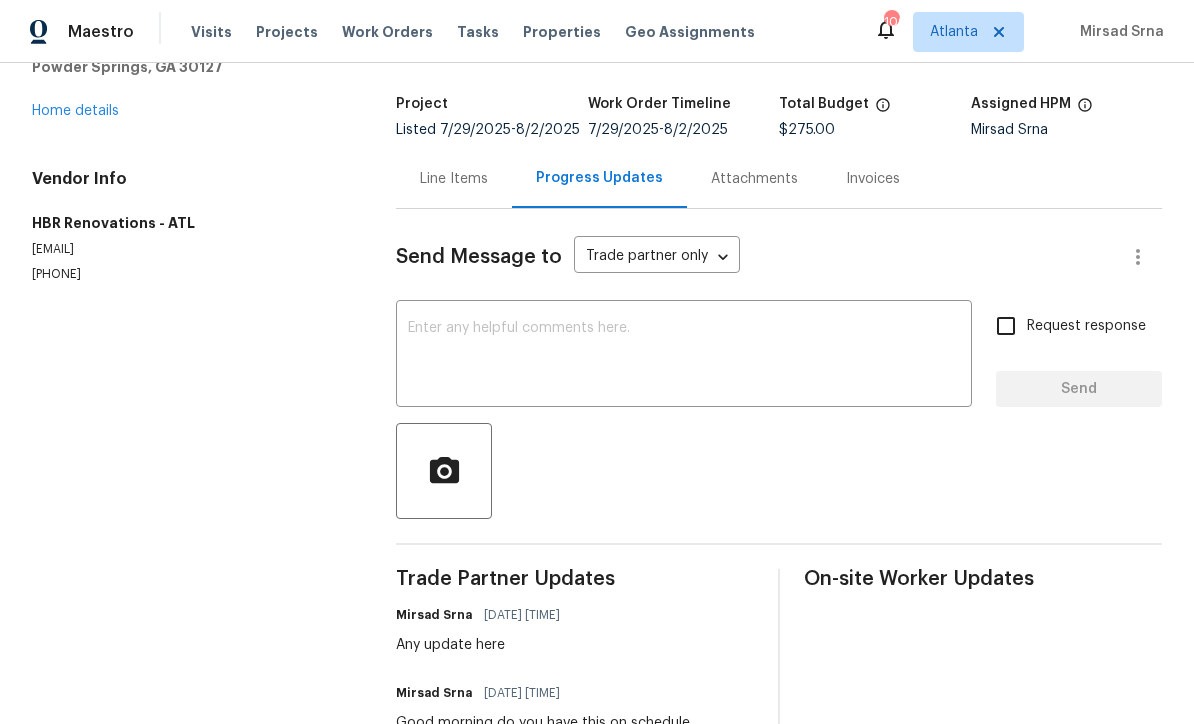 click at bounding box center [684, 356] 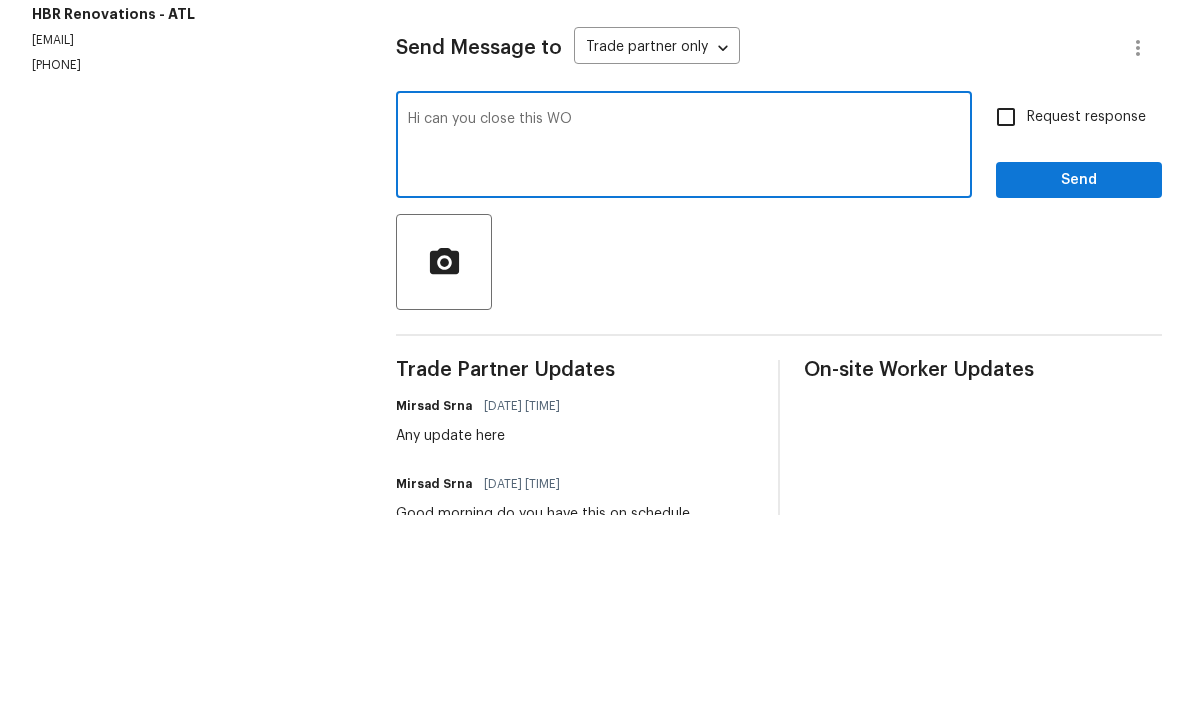 type on "Hi can you close this WO" 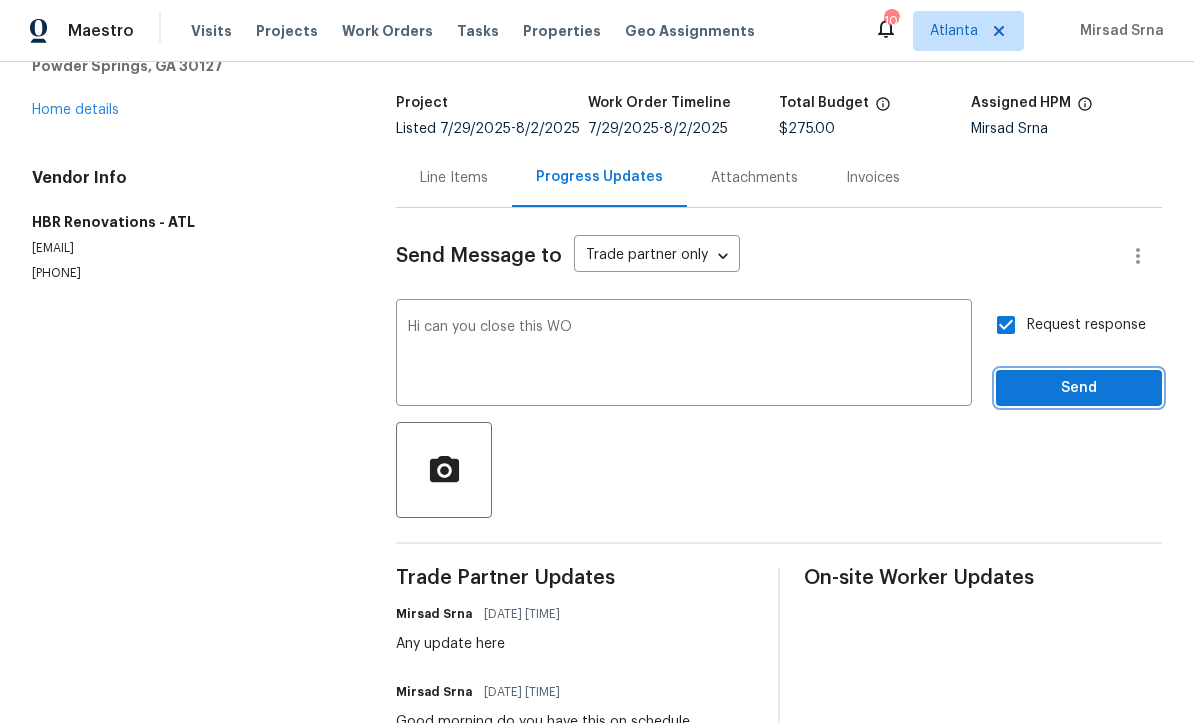 click on "Send" at bounding box center [1079, 389] 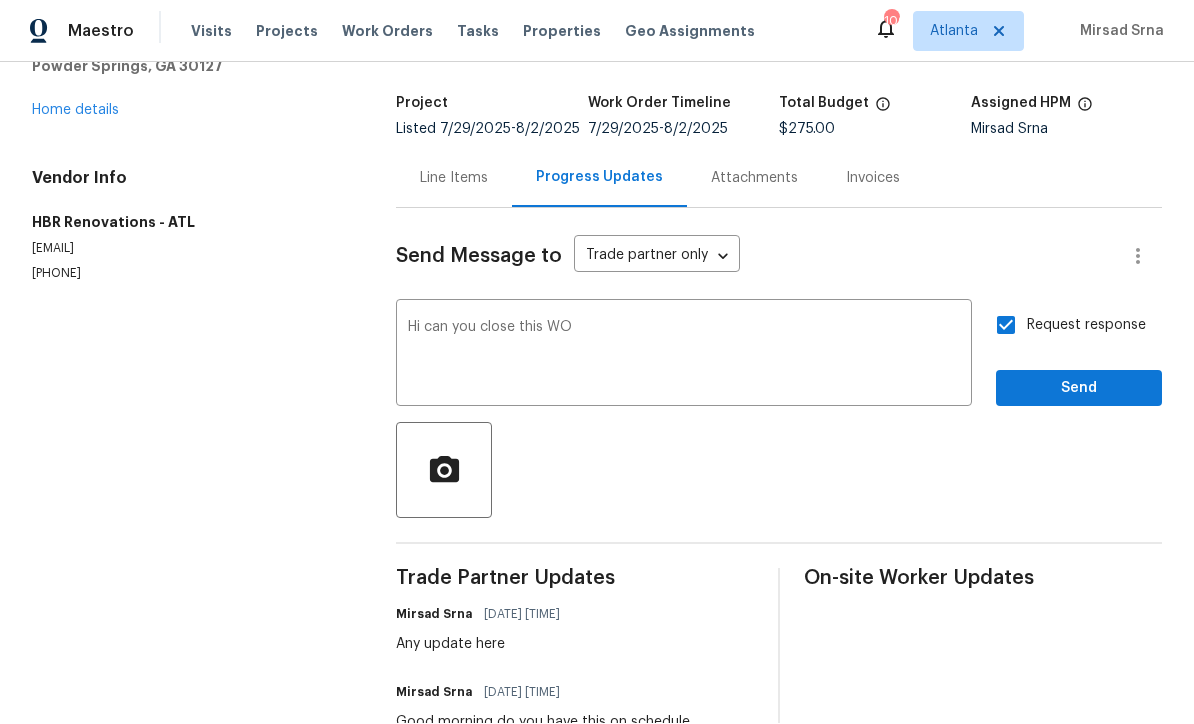 scroll, scrollTop: 24, scrollLeft: 0, axis: vertical 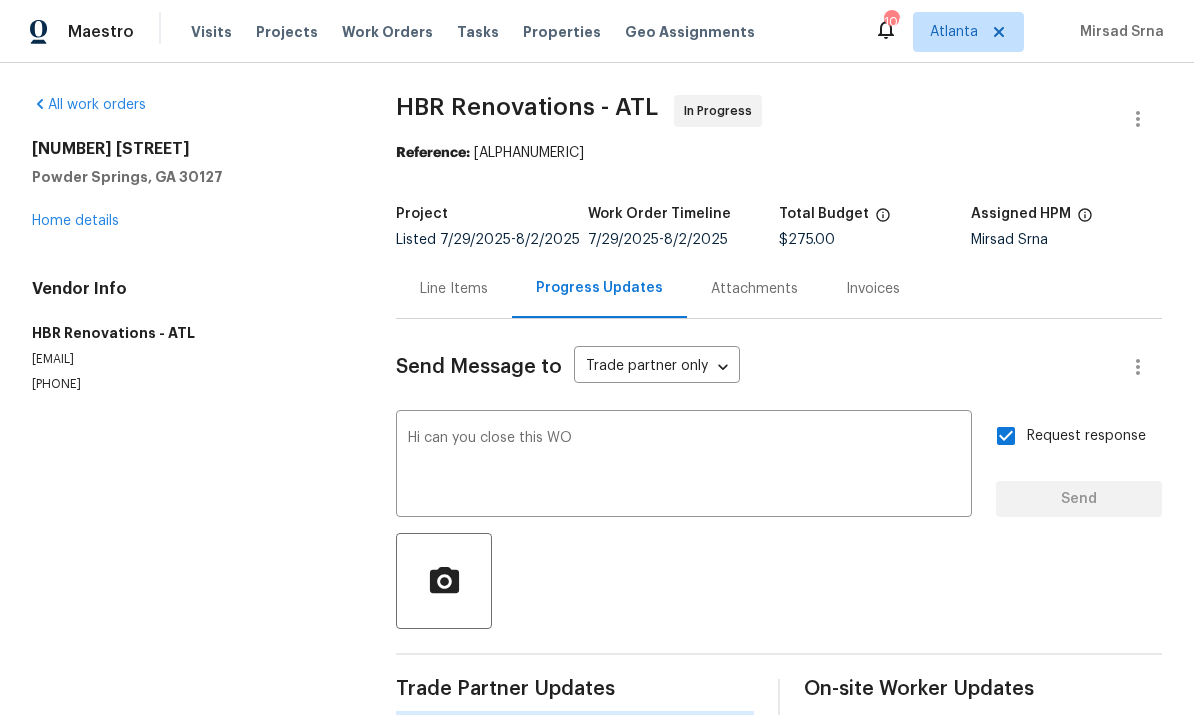 type 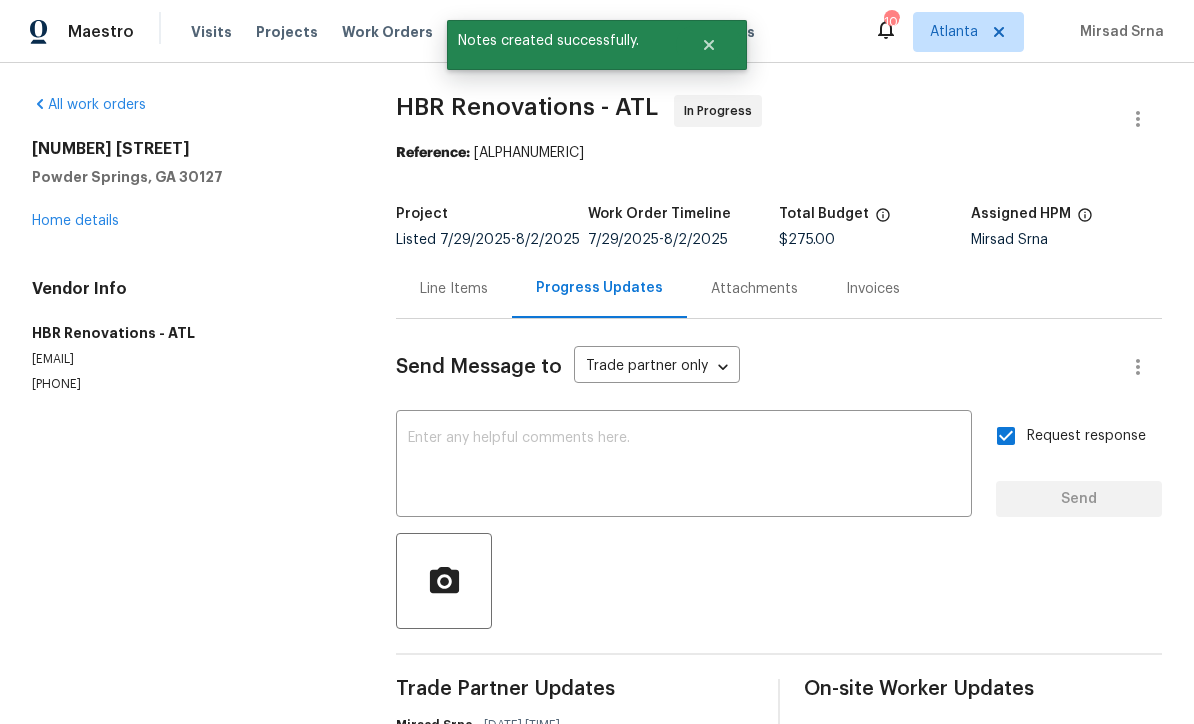 click on "Home details" at bounding box center [75, 221] 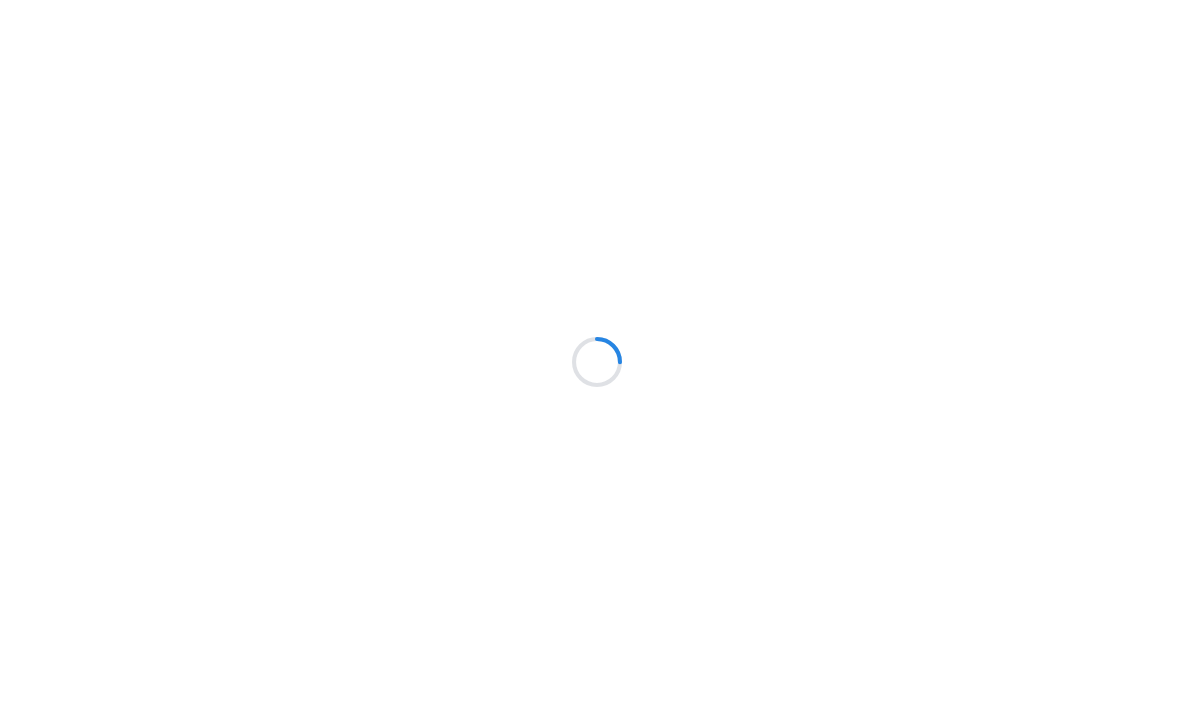 scroll, scrollTop: 0, scrollLeft: 0, axis: both 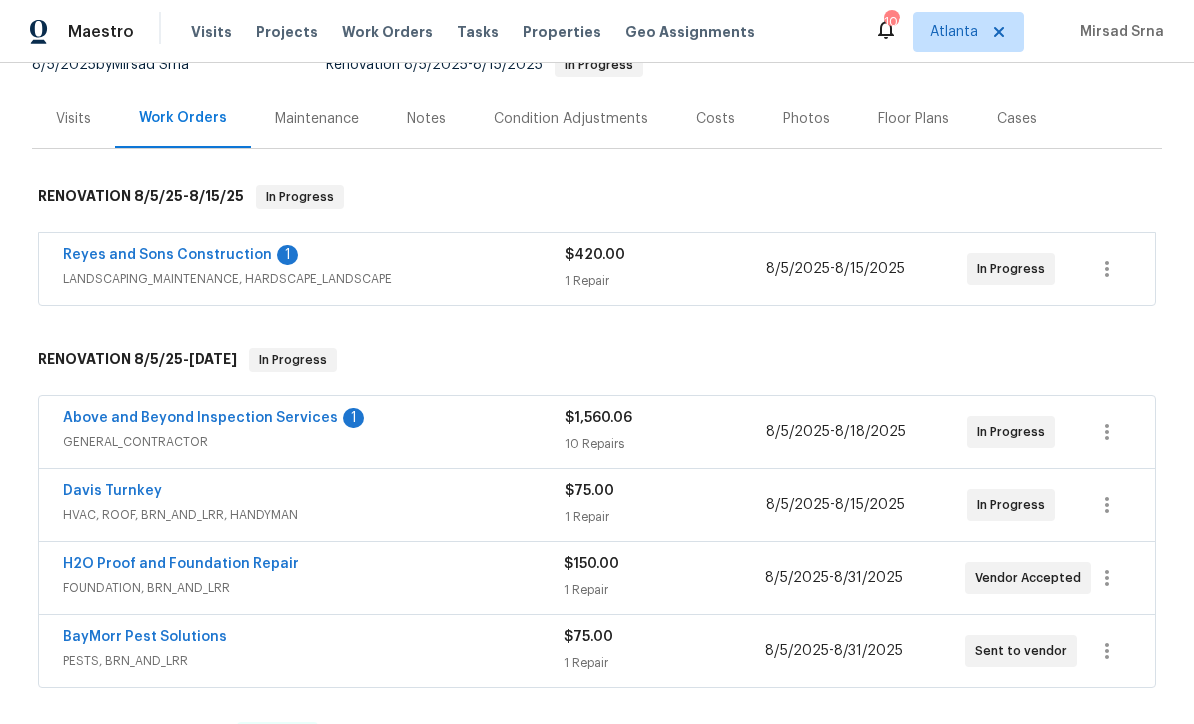 click on "Reyes and Sons Construction" at bounding box center [167, 255] 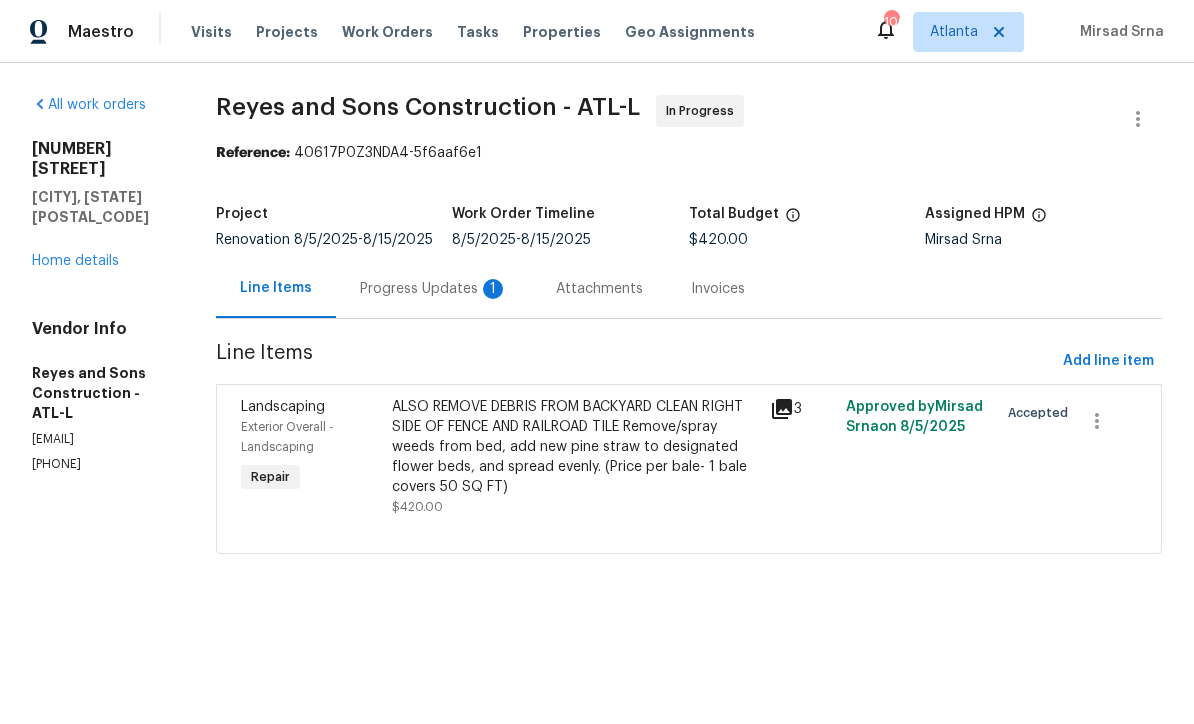 click on "Progress Updates 1" at bounding box center [434, 289] 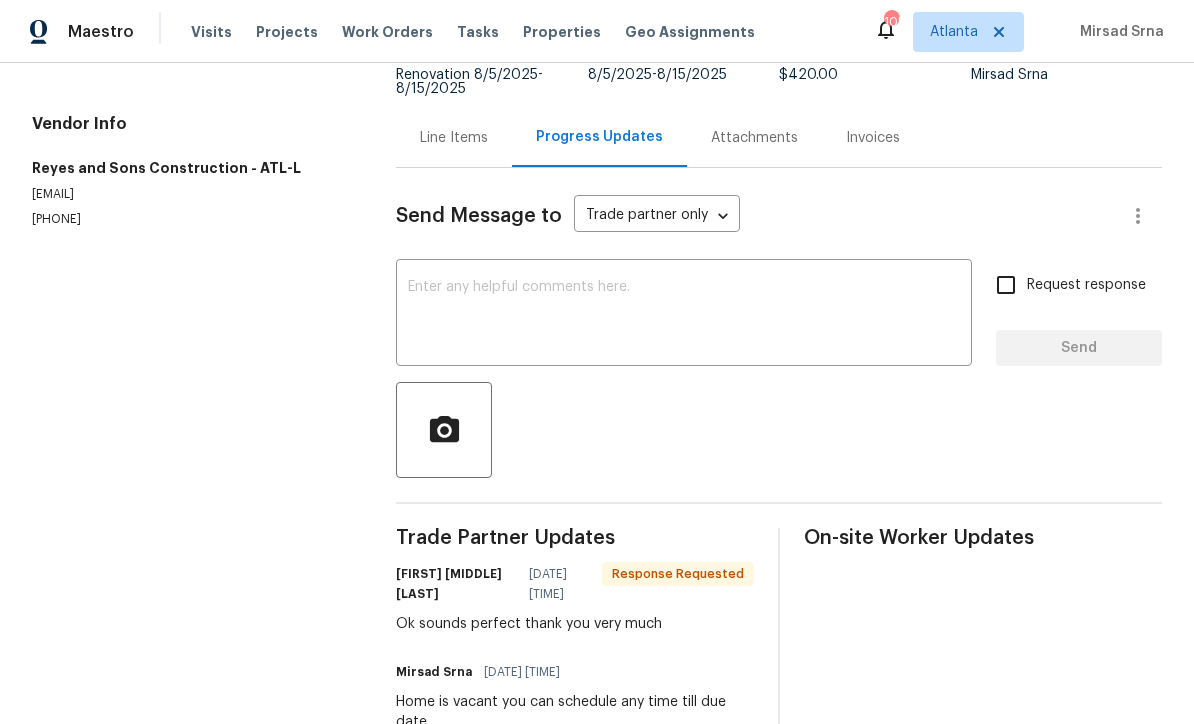 scroll, scrollTop: 164, scrollLeft: 0, axis: vertical 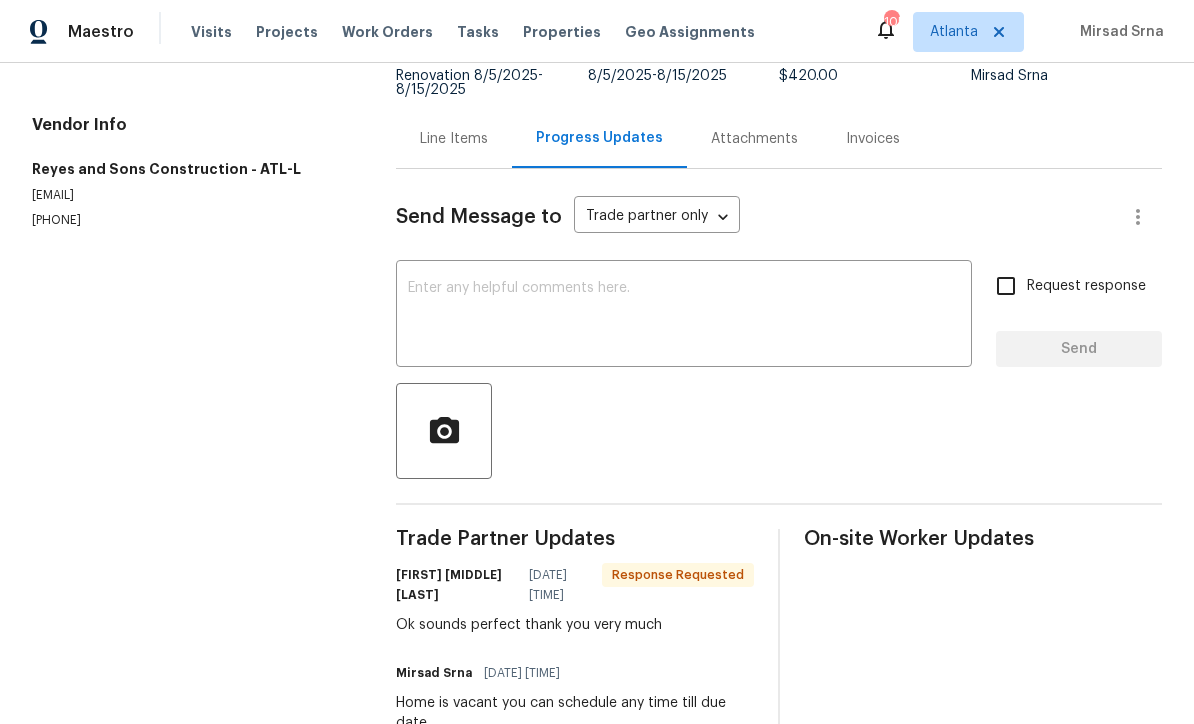 click at bounding box center [684, 316] 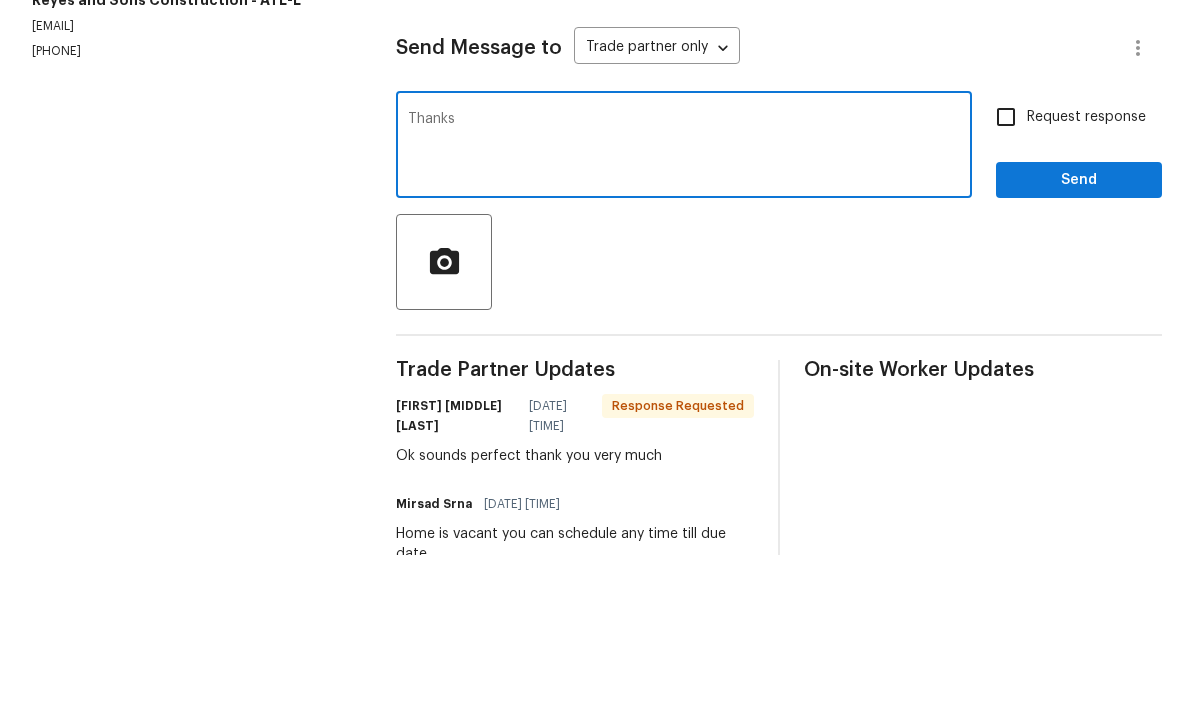 type on "Thanks" 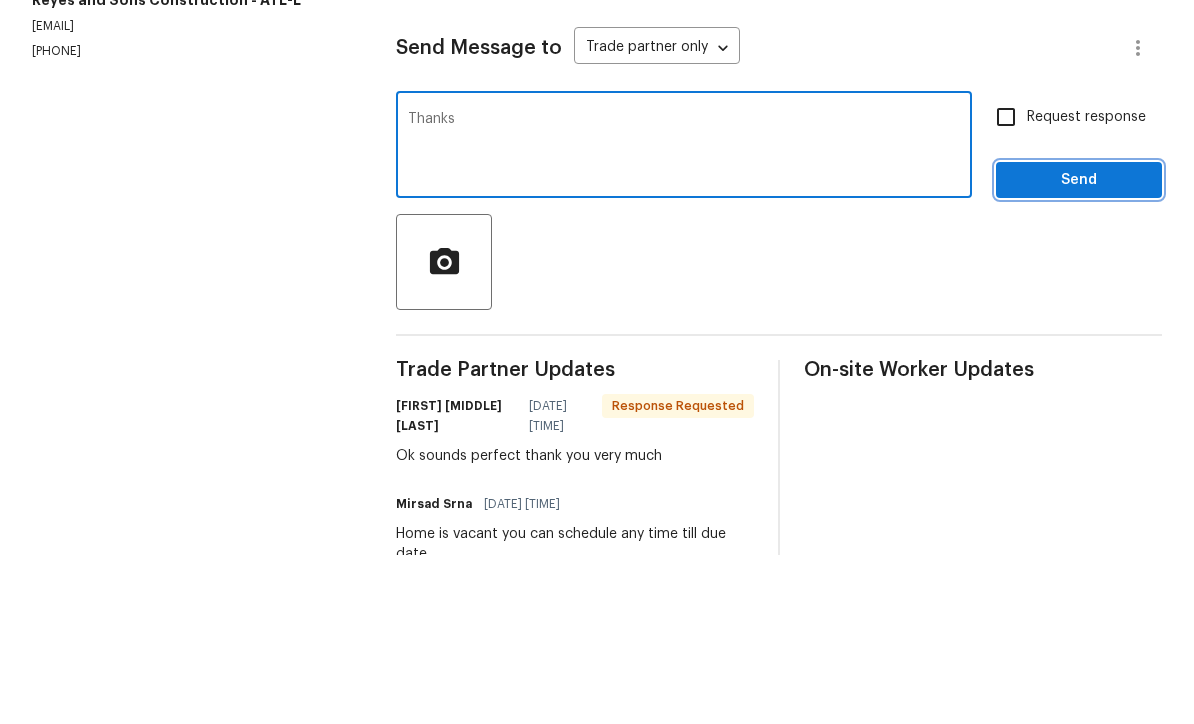 click on "Send" at bounding box center (1079, 349) 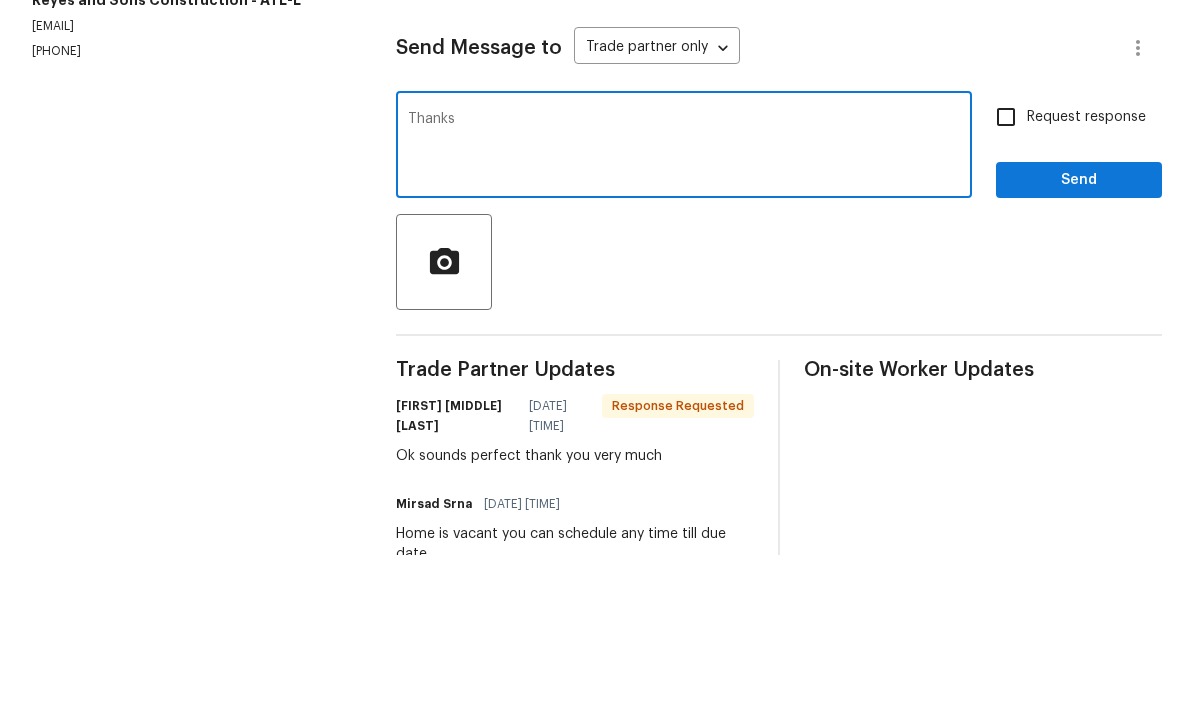 scroll, scrollTop: 38, scrollLeft: 0, axis: vertical 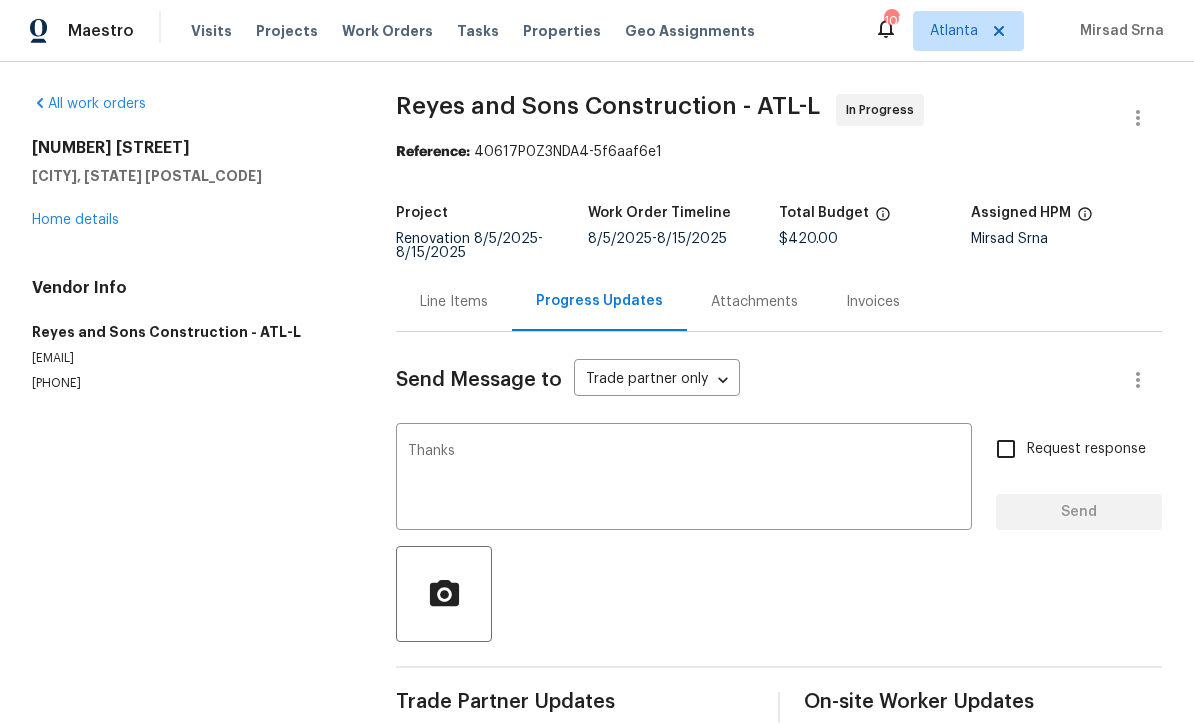 type 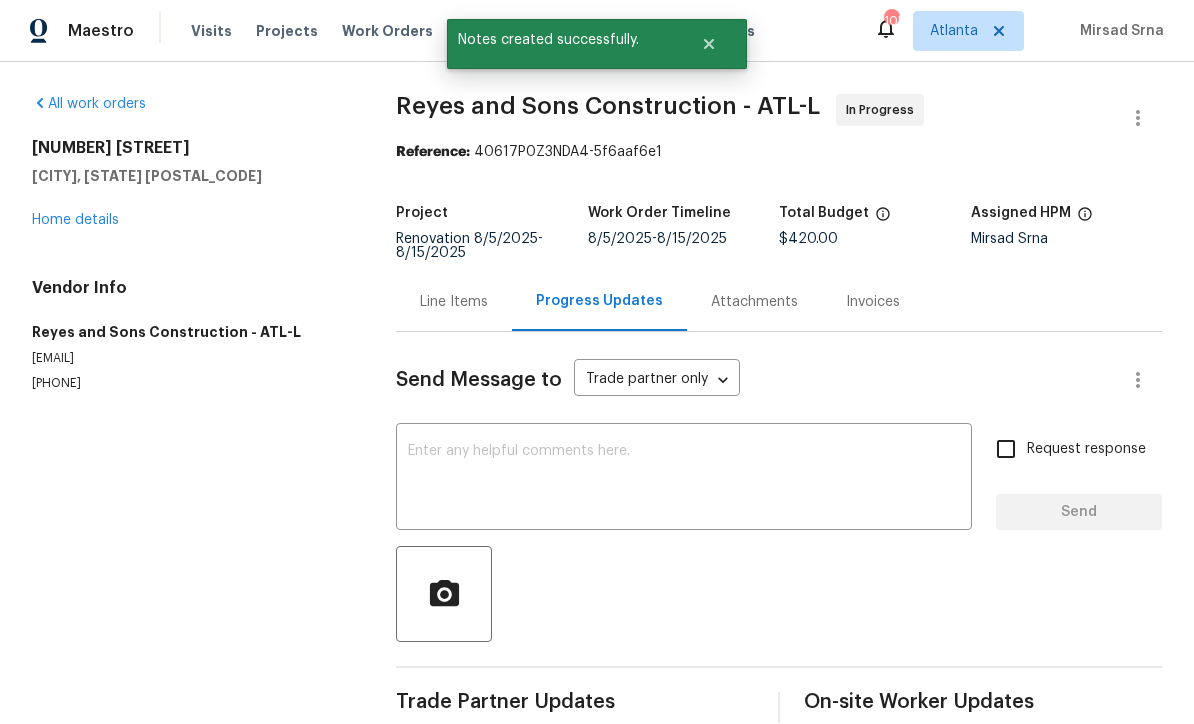 scroll, scrollTop: 39, scrollLeft: 0, axis: vertical 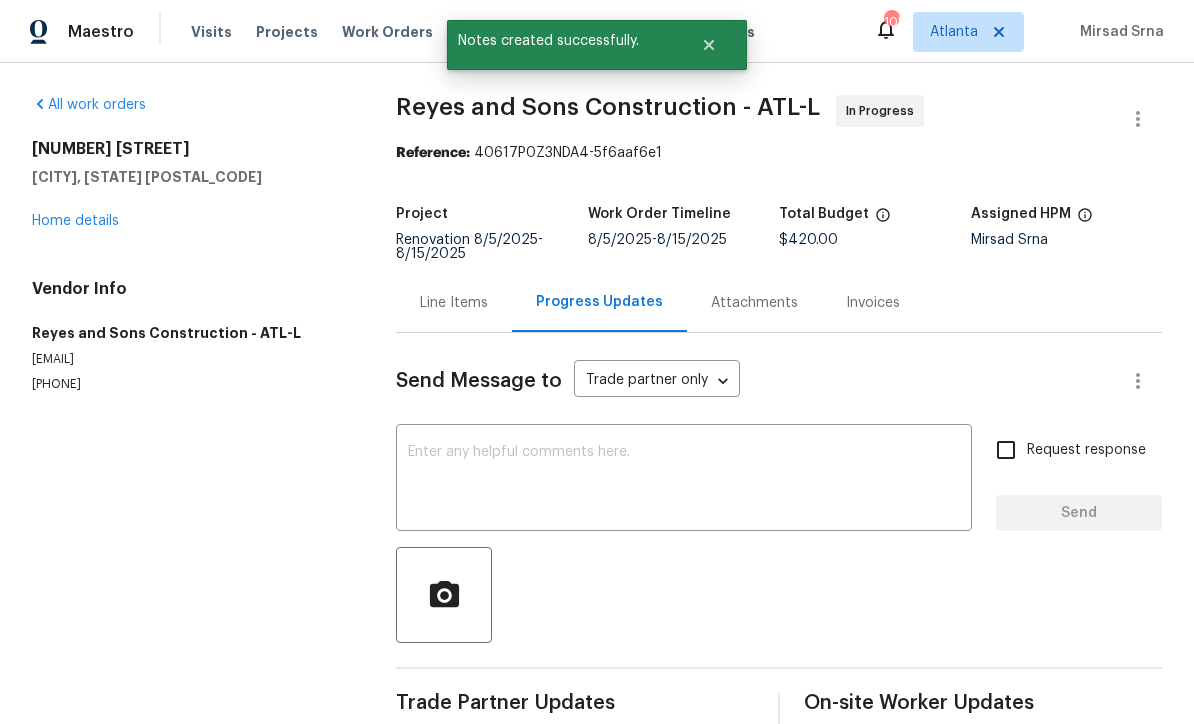 click on "Home details" at bounding box center [75, 221] 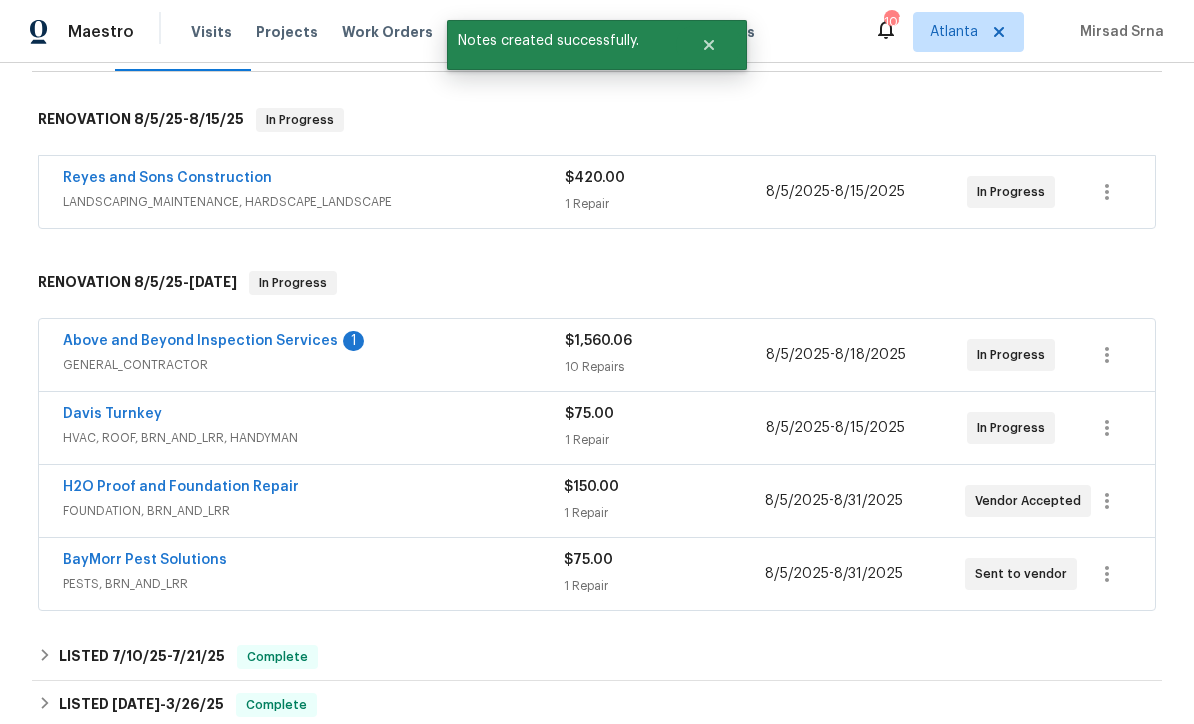 scroll, scrollTop: 351, scrollLeft: 0, axis: vertical 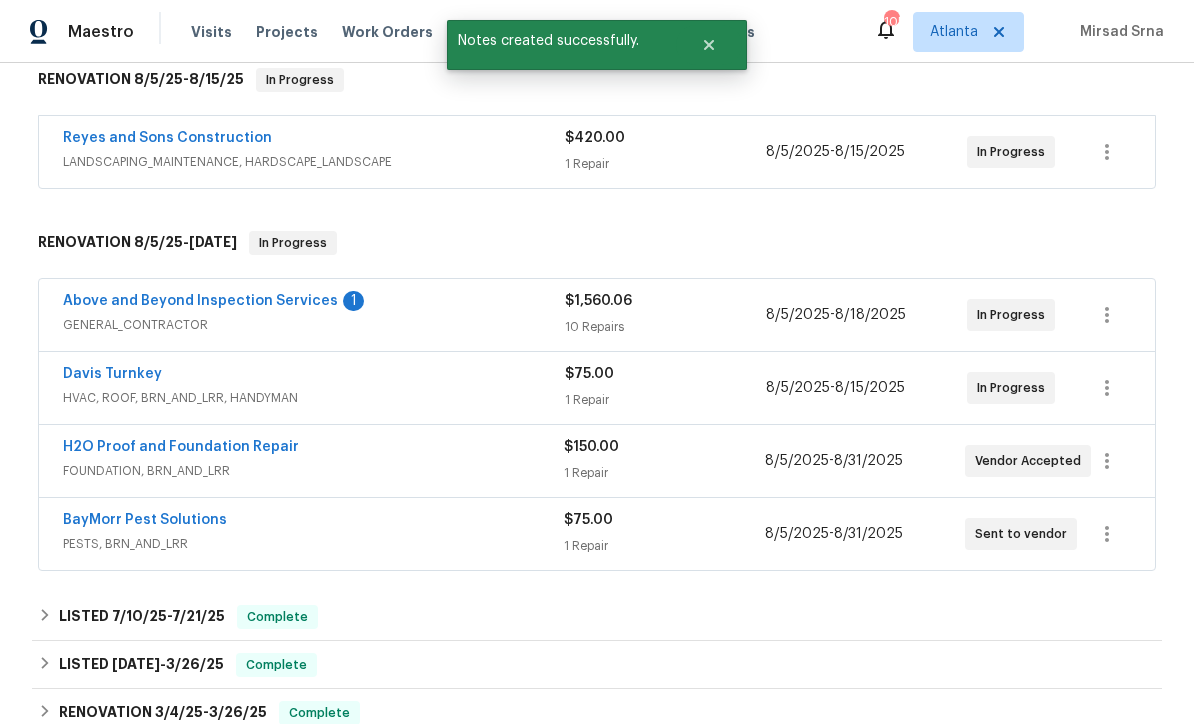 click on "Above and Beyond Inspection Services" at bounding box center [200, 301] 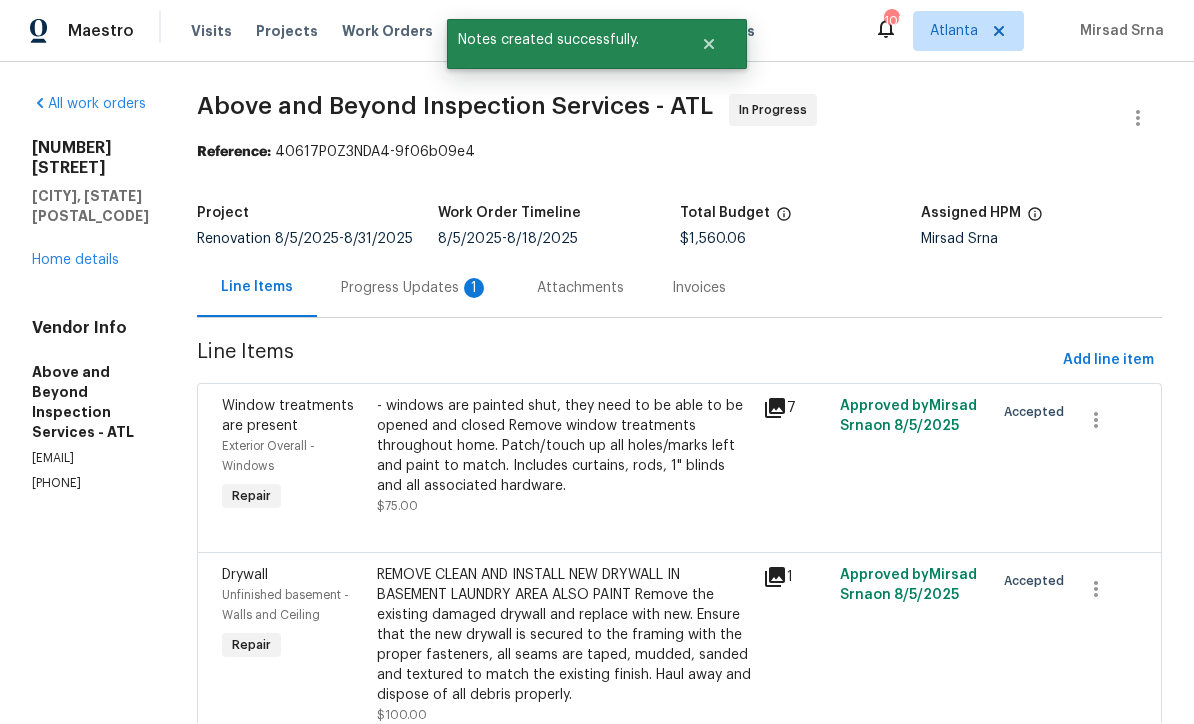 scroll, scrollTop: 1, scrollLeft: 0, axis: vertical 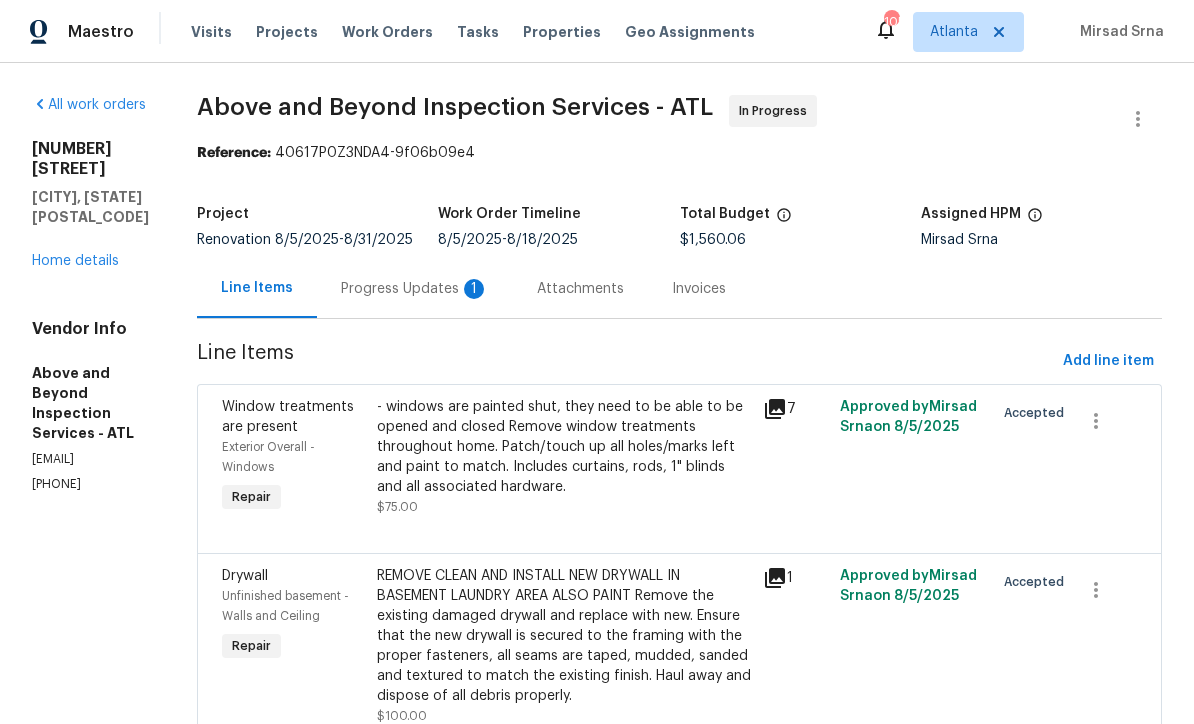 click on "Progress Updates 1" at bounding box center [415, 289] 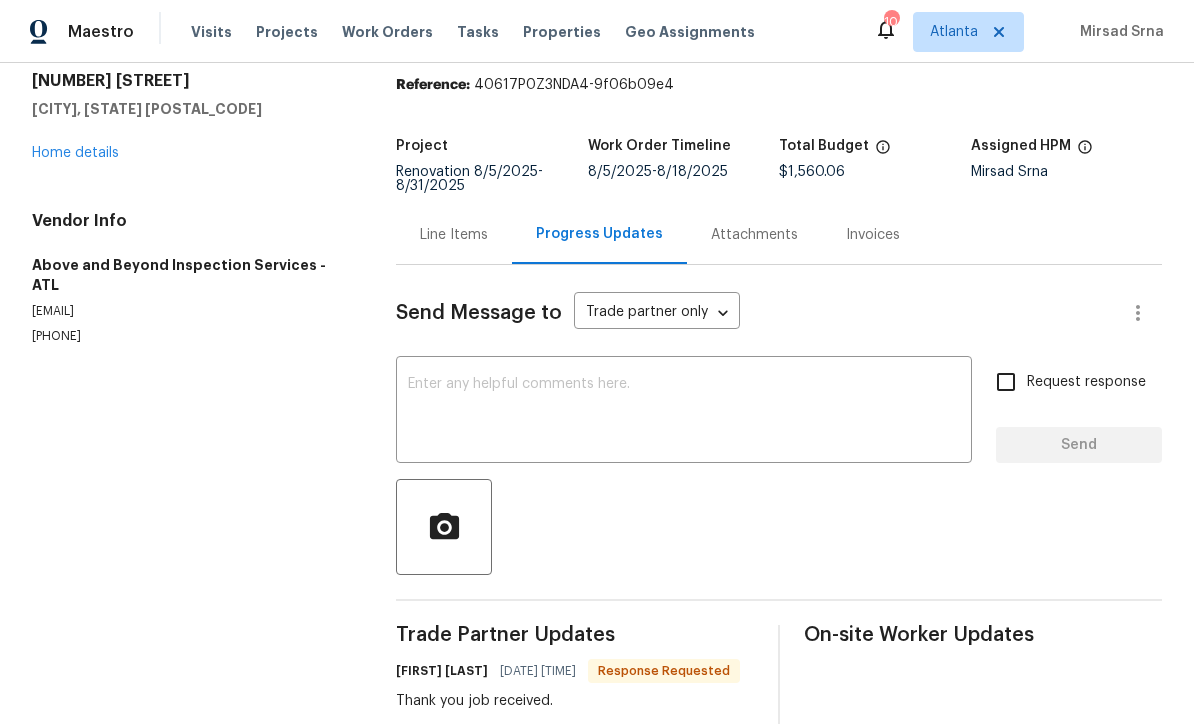 scroll, scrollTop: 66, scrollLeft: 0, axis: vertical 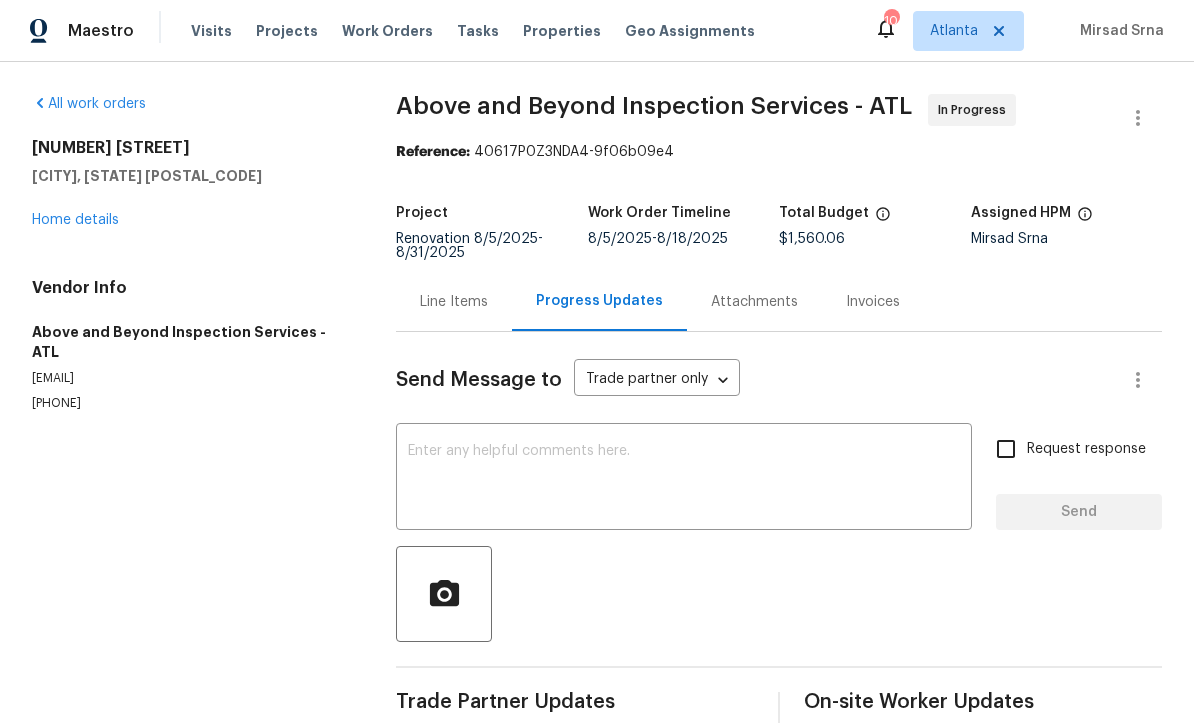 click on "x ​" at bounding box center [684, 480] 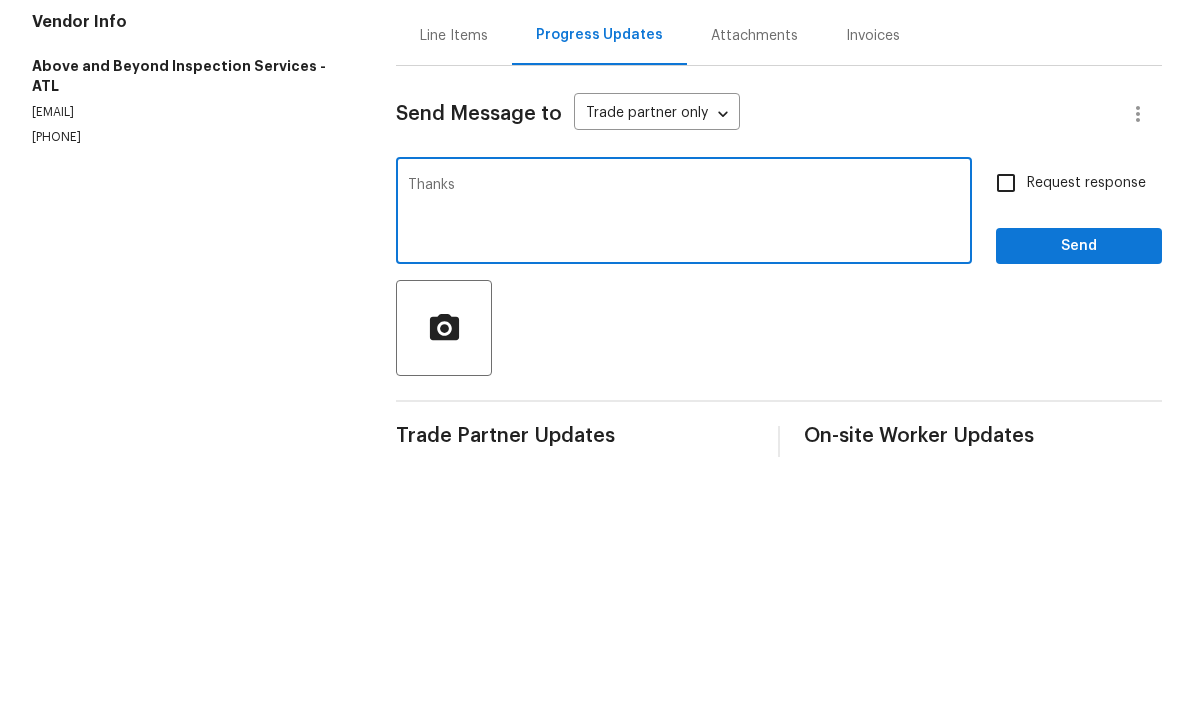 type on "Thanks" 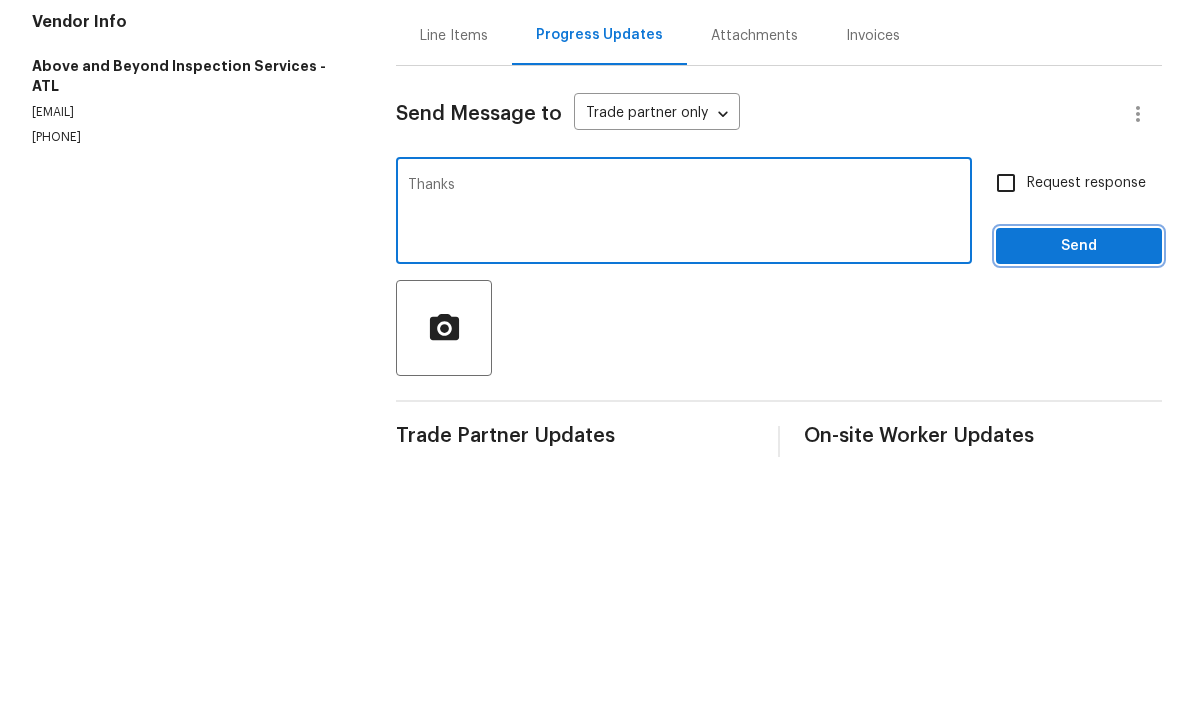 click on "Send" at bounding box center [1079, 513] 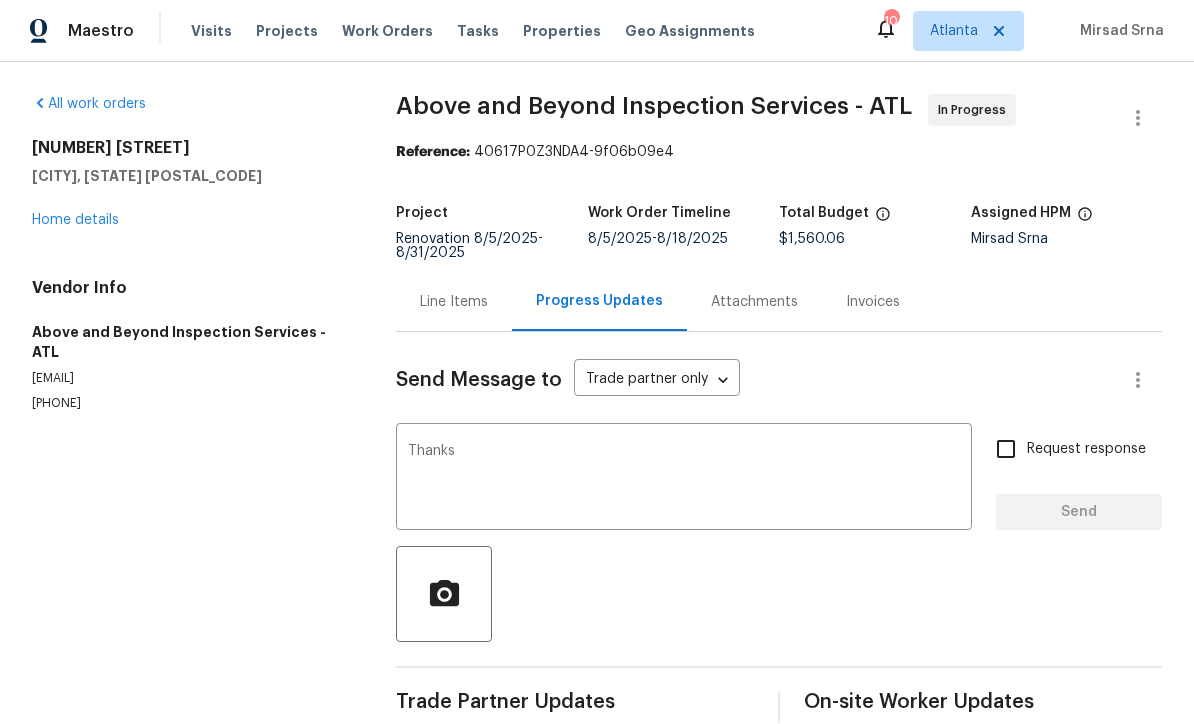 type 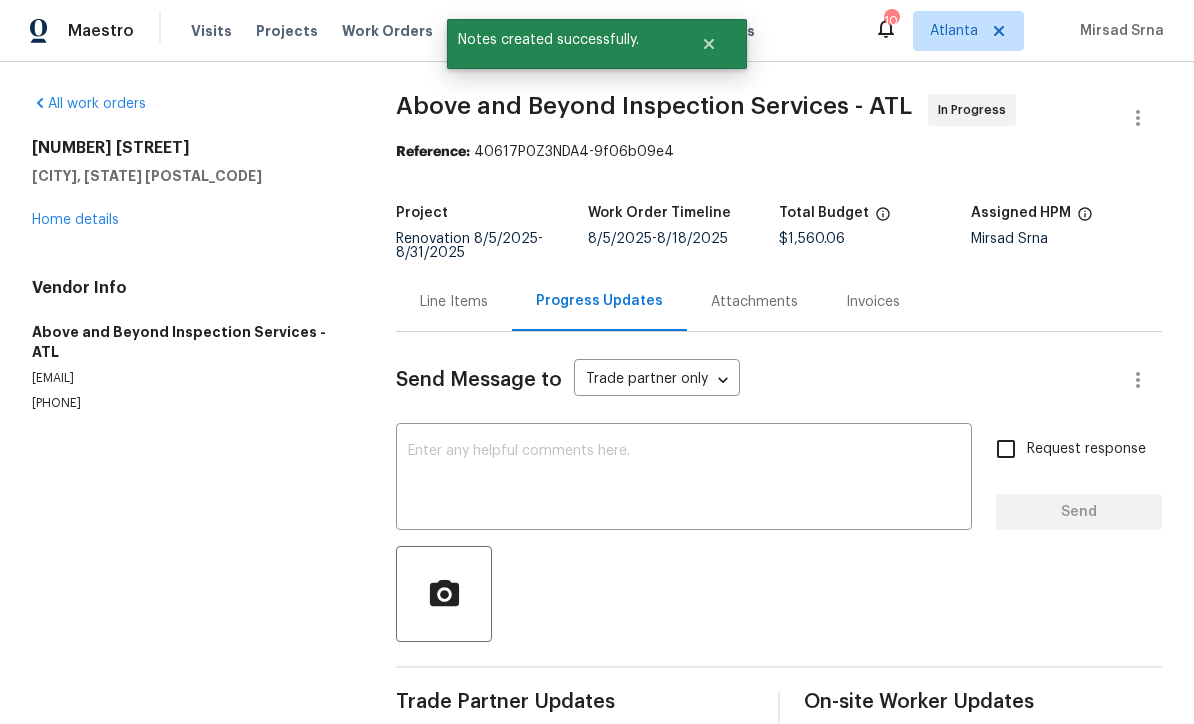 scroll, scrollTop: 39, scrollLeft: 0, axis: vertical 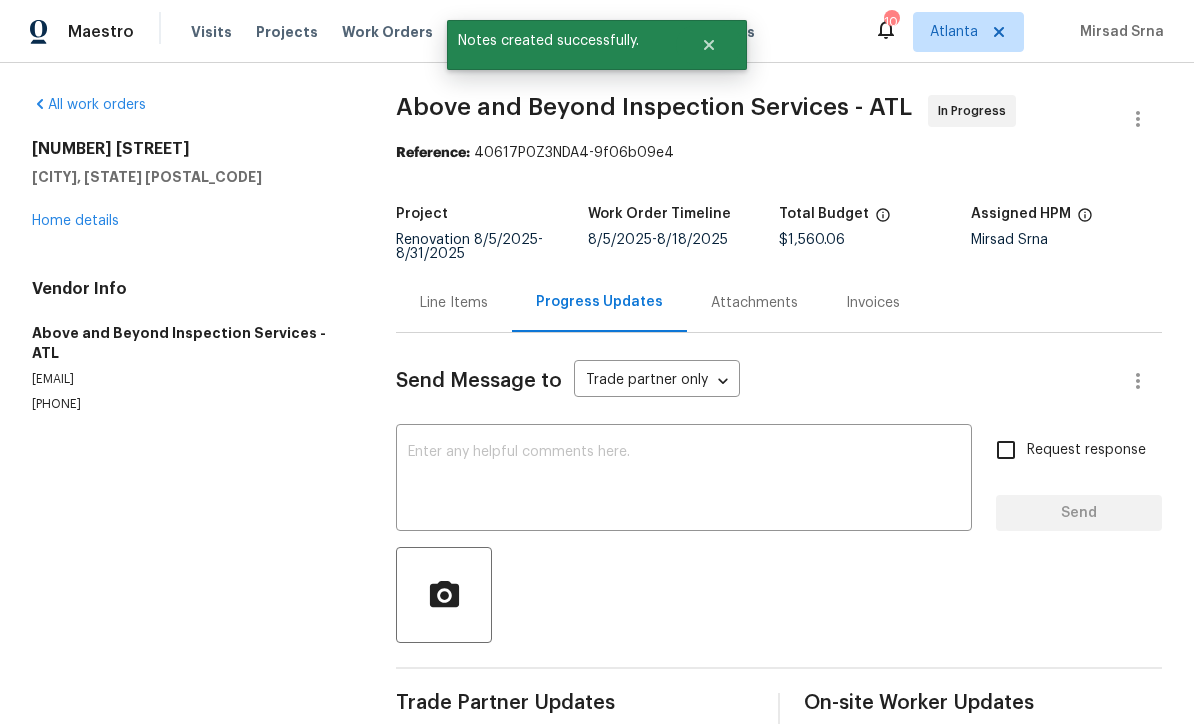 click on "Home details" at bounding box center [75, 221] 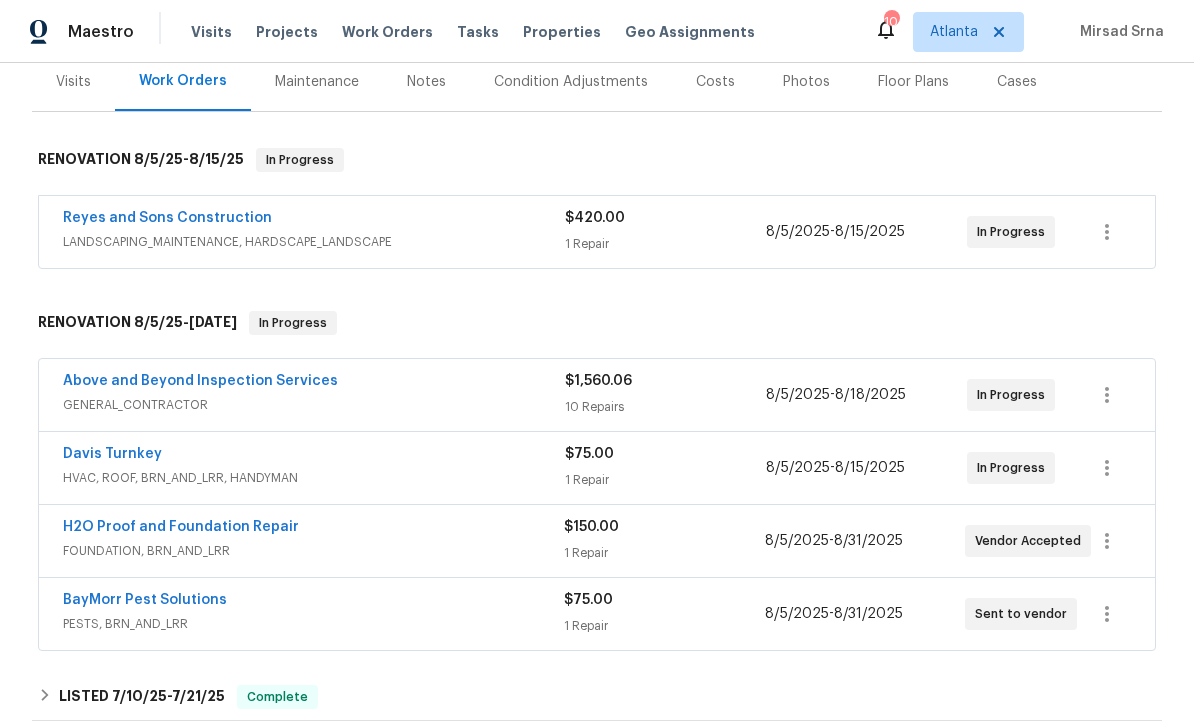 scroll, scrollTop: 272, scrollLeft: 0, axis: vertical 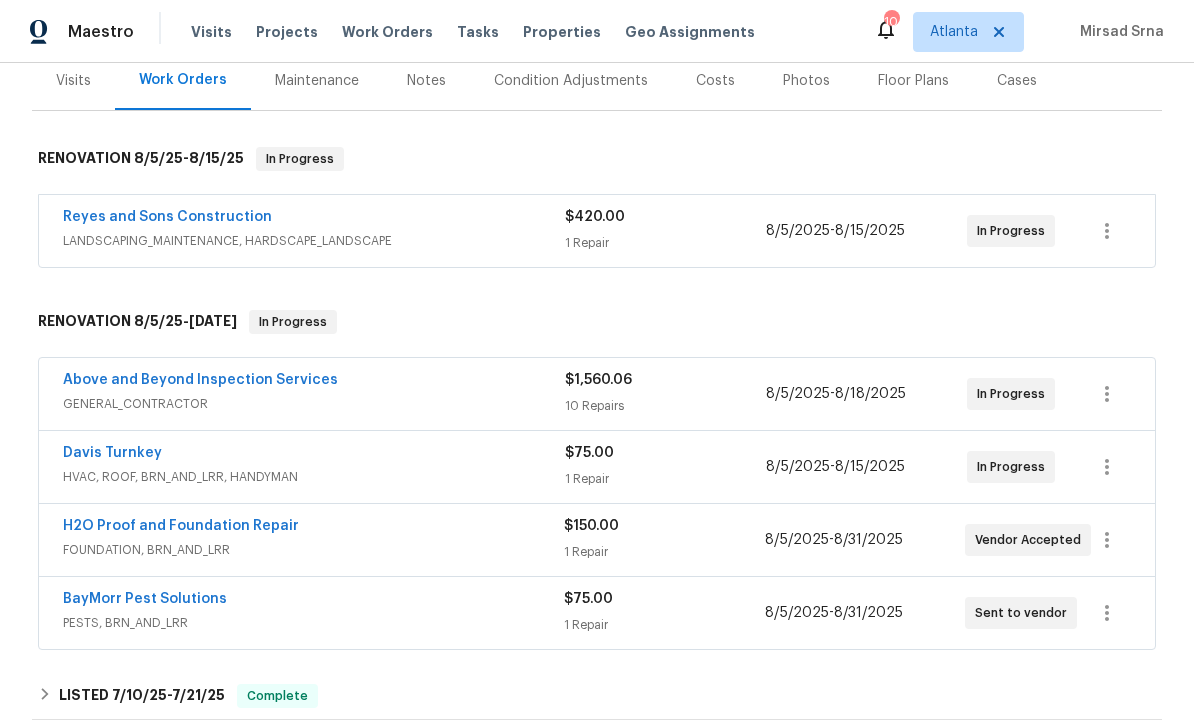 click on "Davis Turnkey" at bounding box center [112, 453] 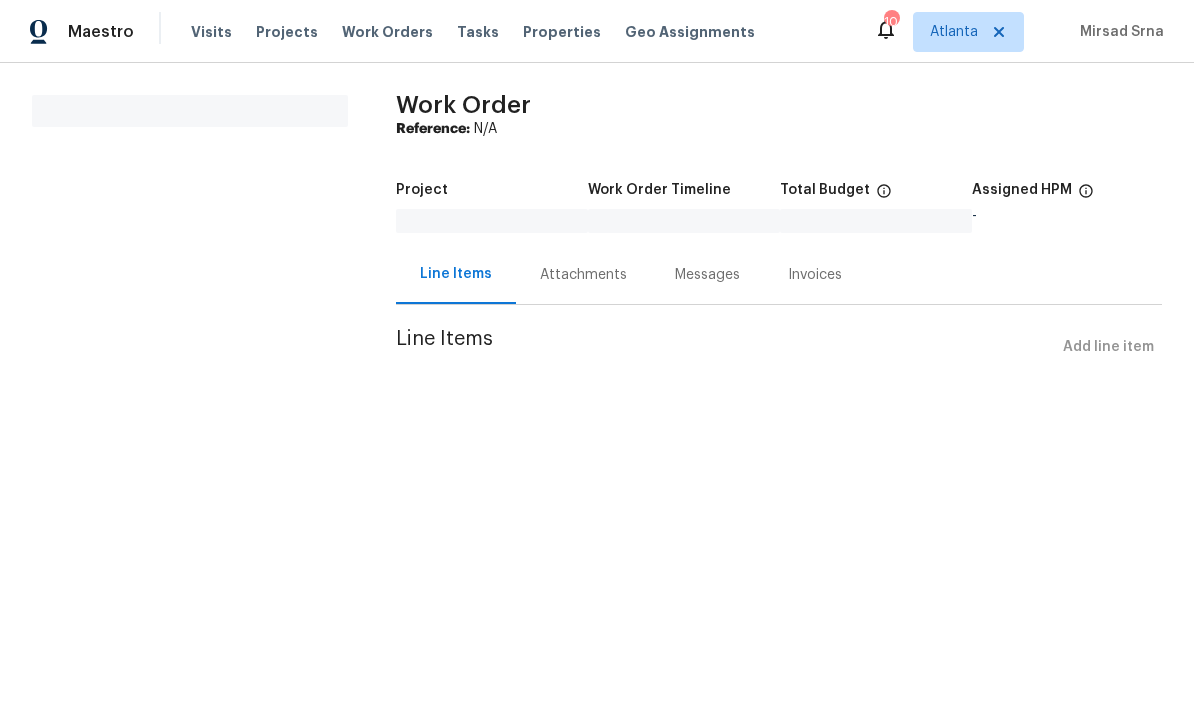 scroll, scrollTop: 0, scrollLeft: 0, axis: both 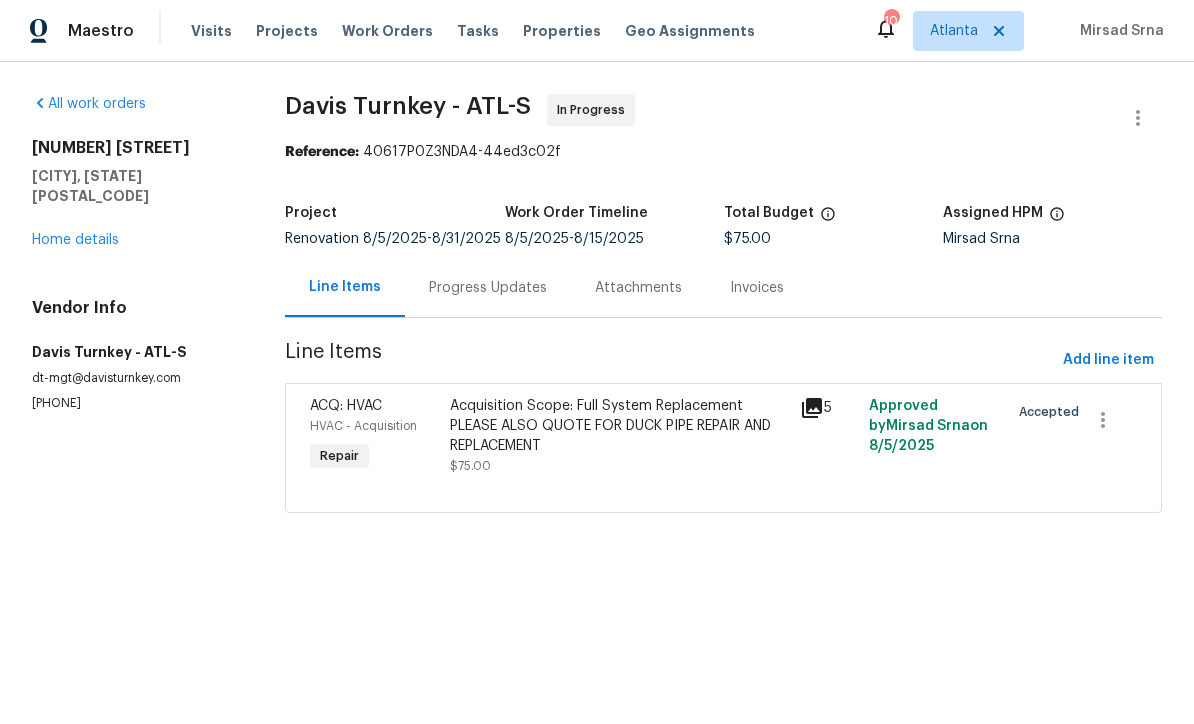 click on "Progress Updates" at bounding box center [488, 289] 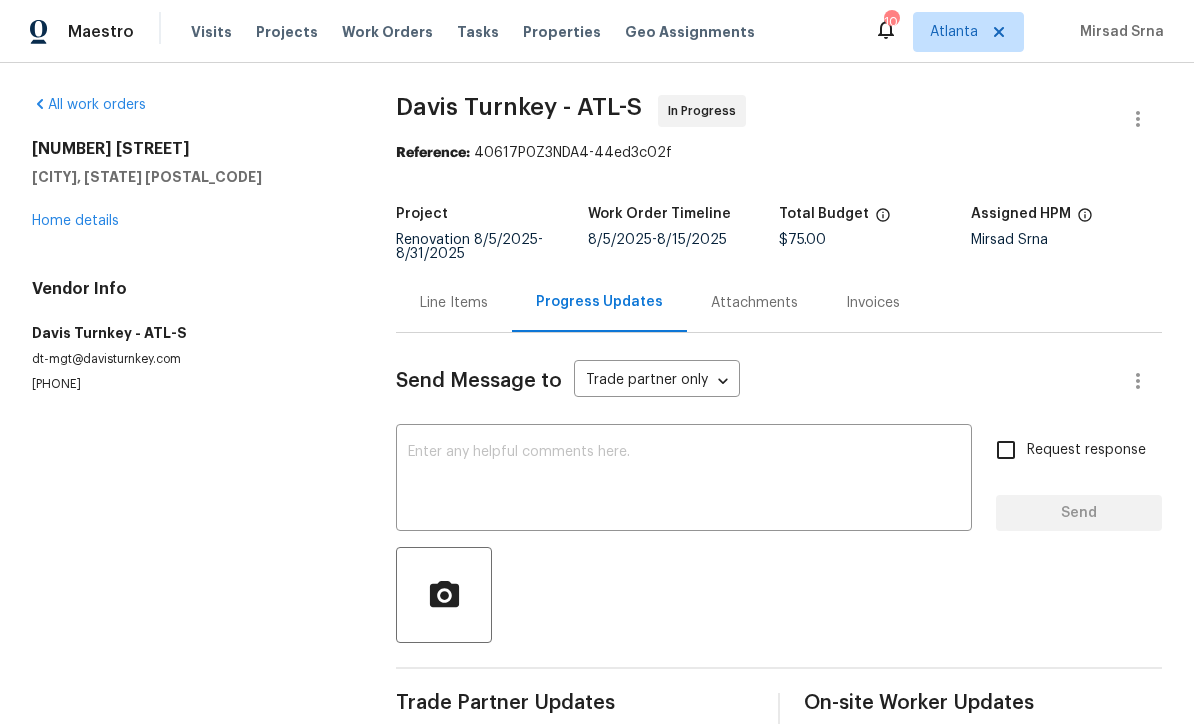 scroll, scrollTop: 34, scrollLeft: 0, axis: vertical 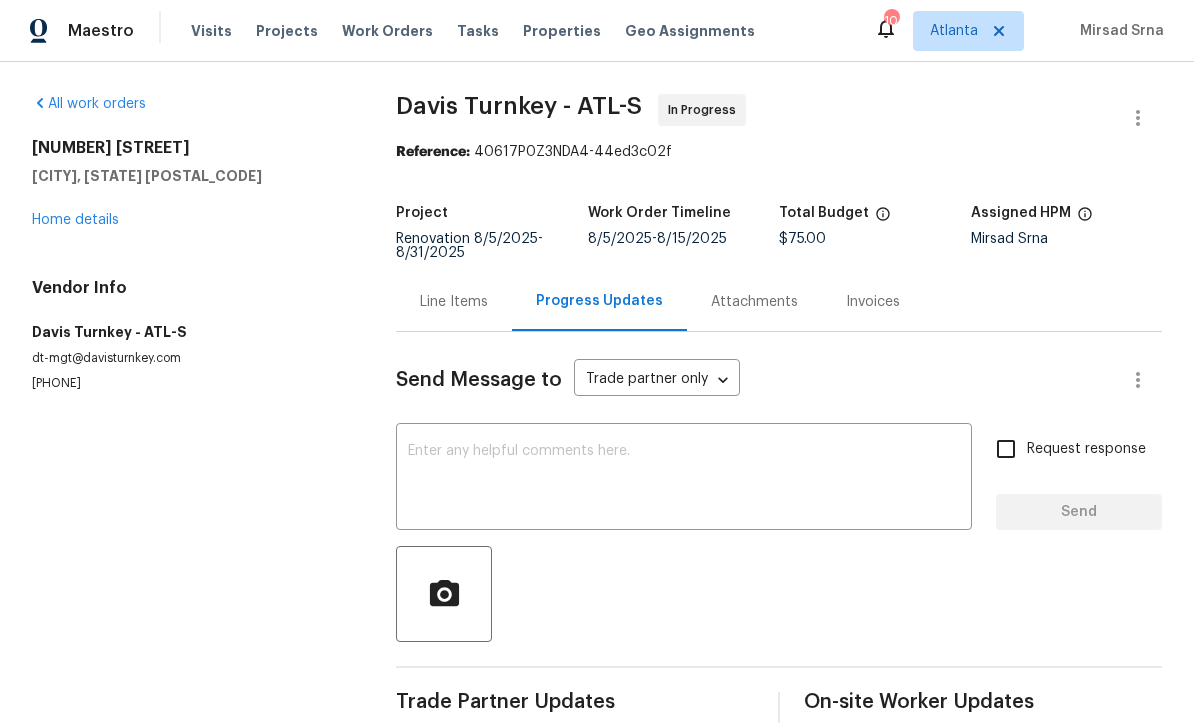 click on "x ​" at bounding box center (684, 480) 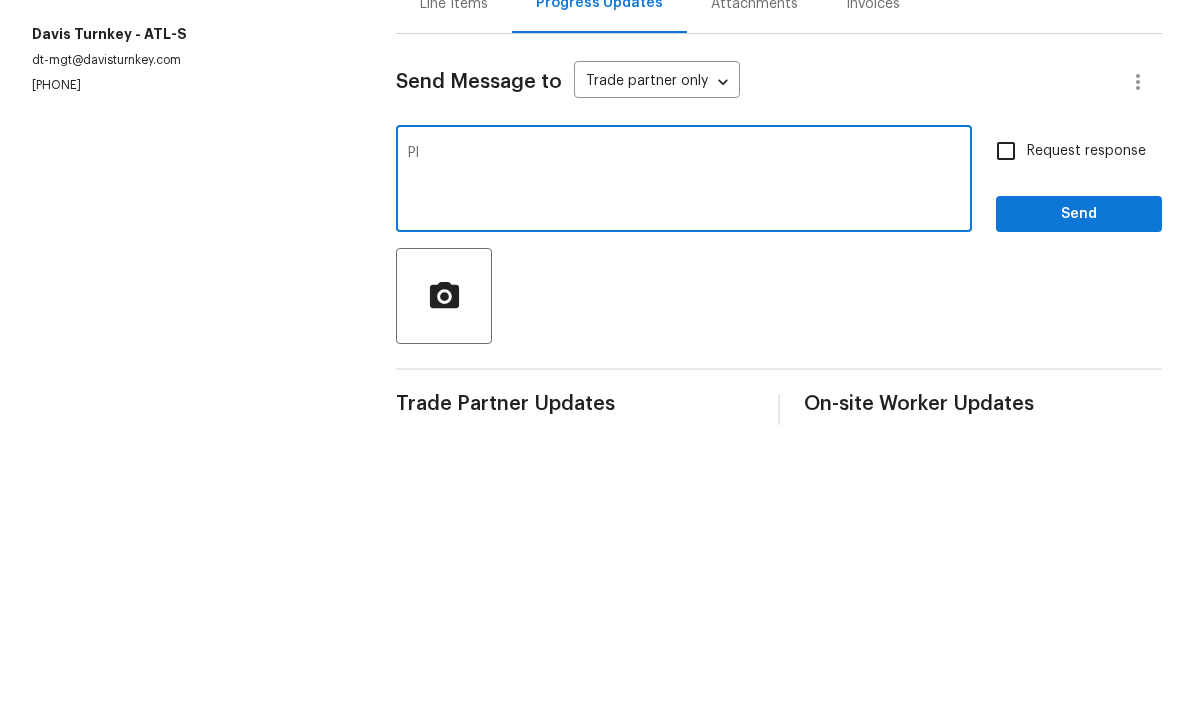 type on "P" 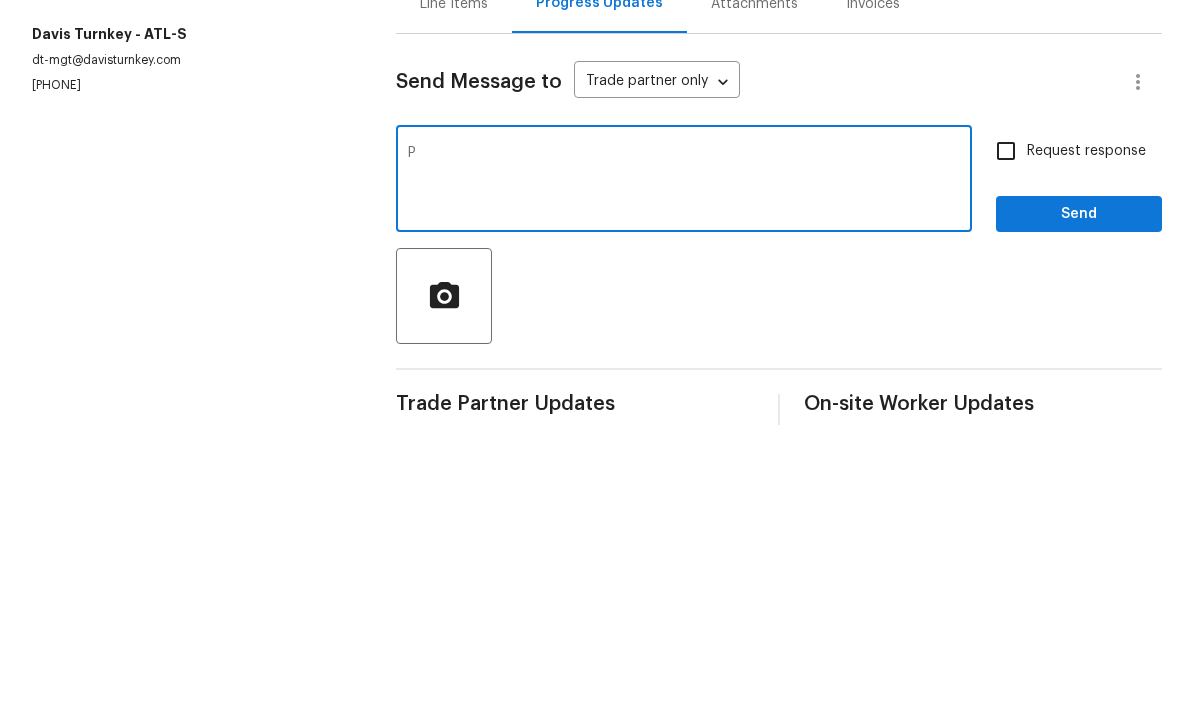 type 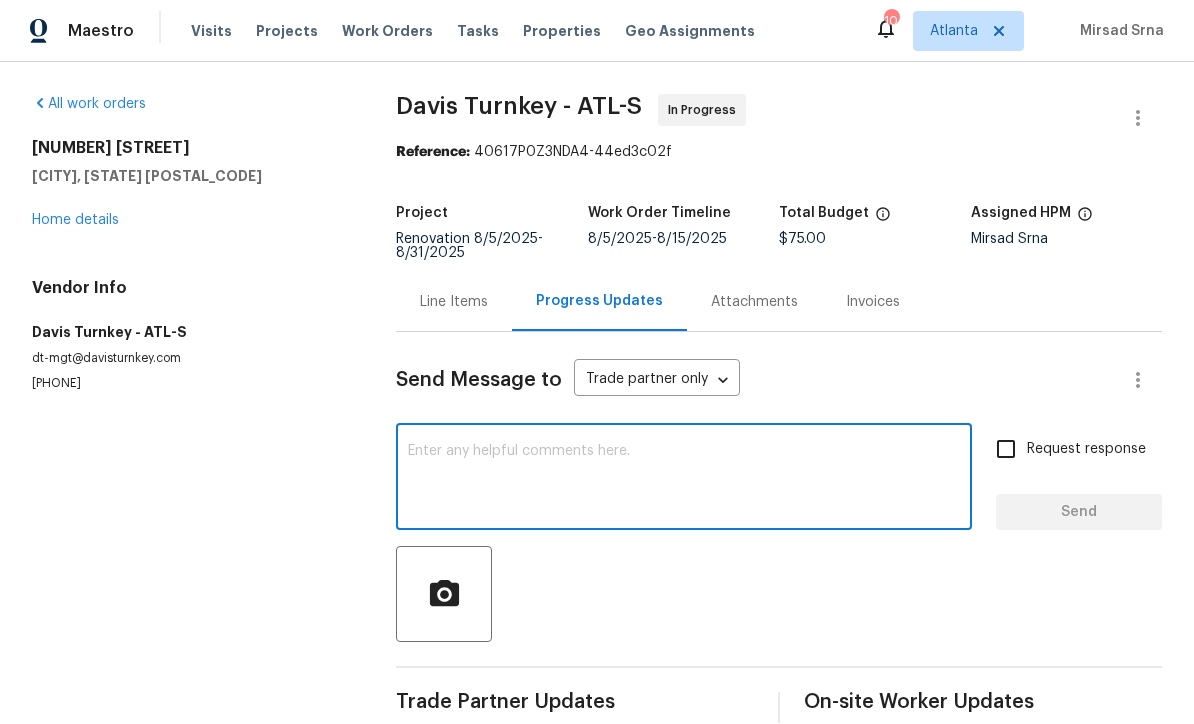 click on "Home details" at bounding box center (75, 221) 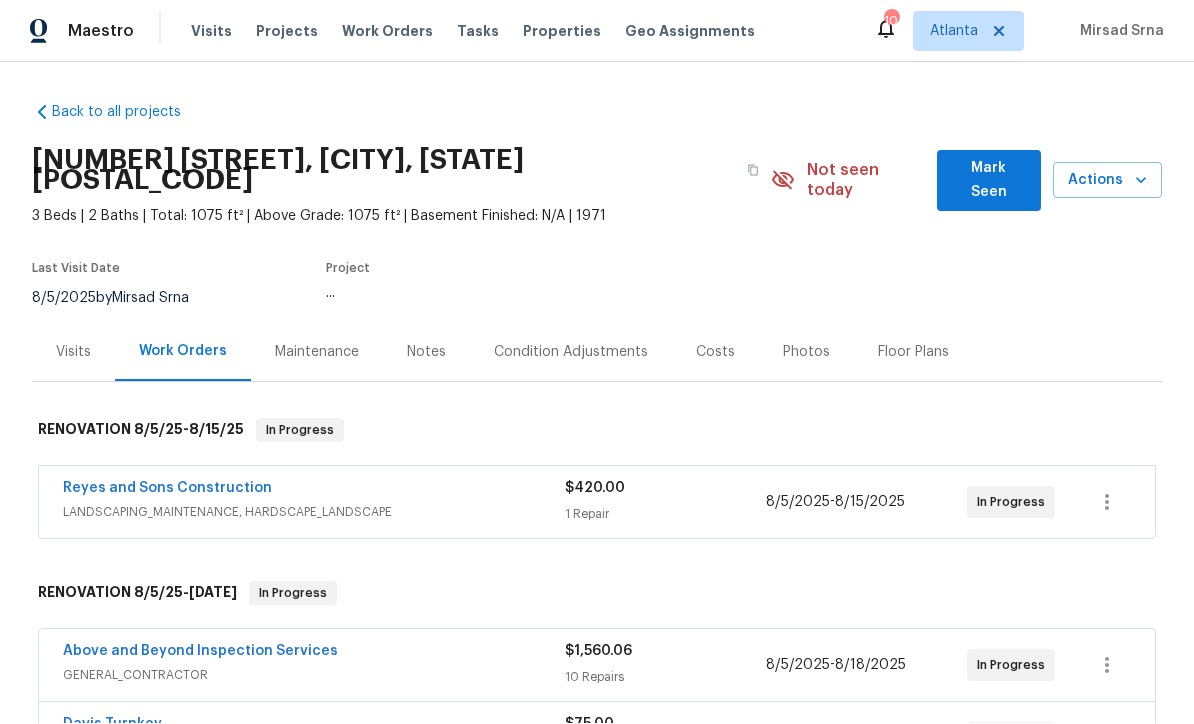 scroll, scrollTop: 35, scrollLeft: 0, axis: vertical 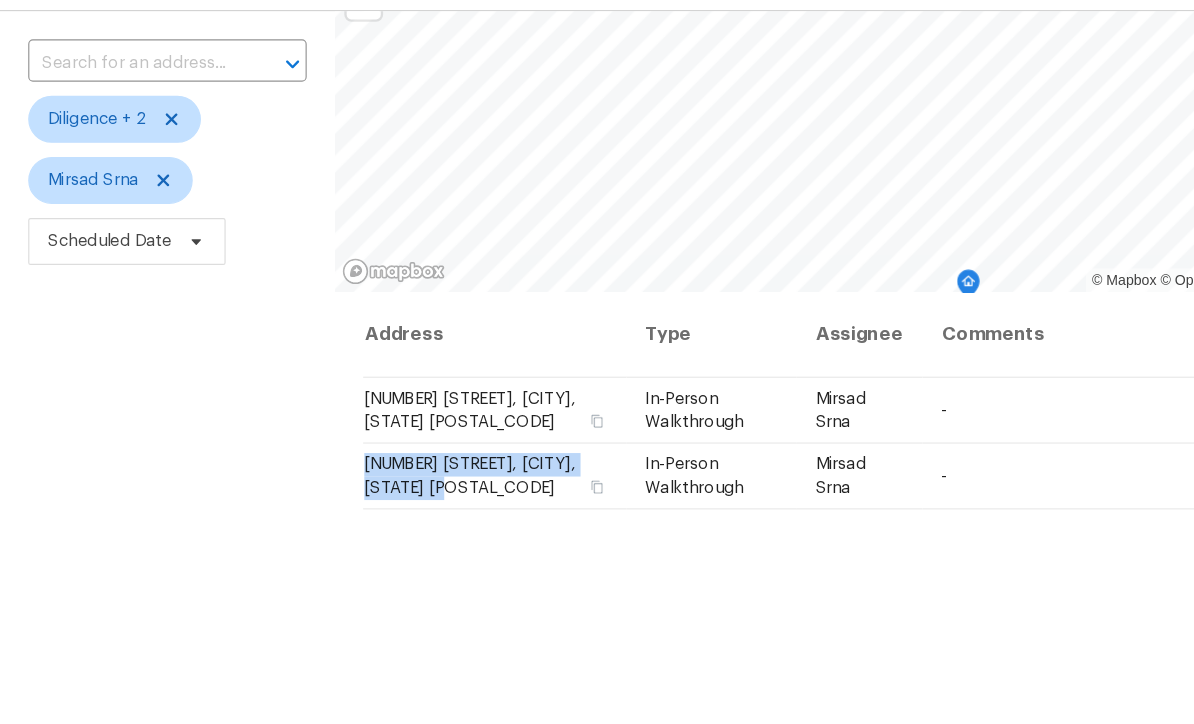 click on "Filters Reset ​ Diligence + 2 [NAME] [LAST] Scheduled Date" at bounding box center (142, 441) 